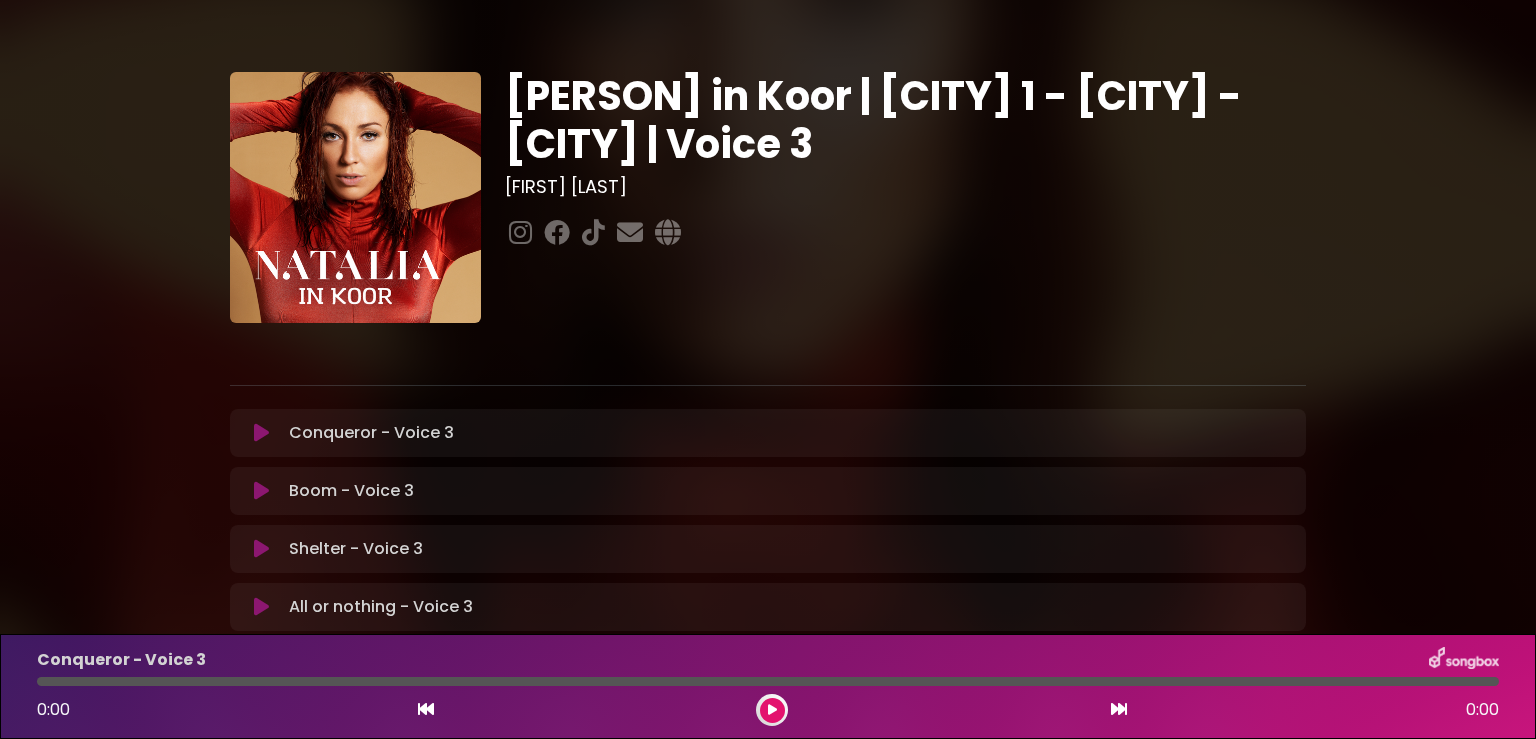 scroll, scrollTop: 0, scrollLeft: 0, axis: both 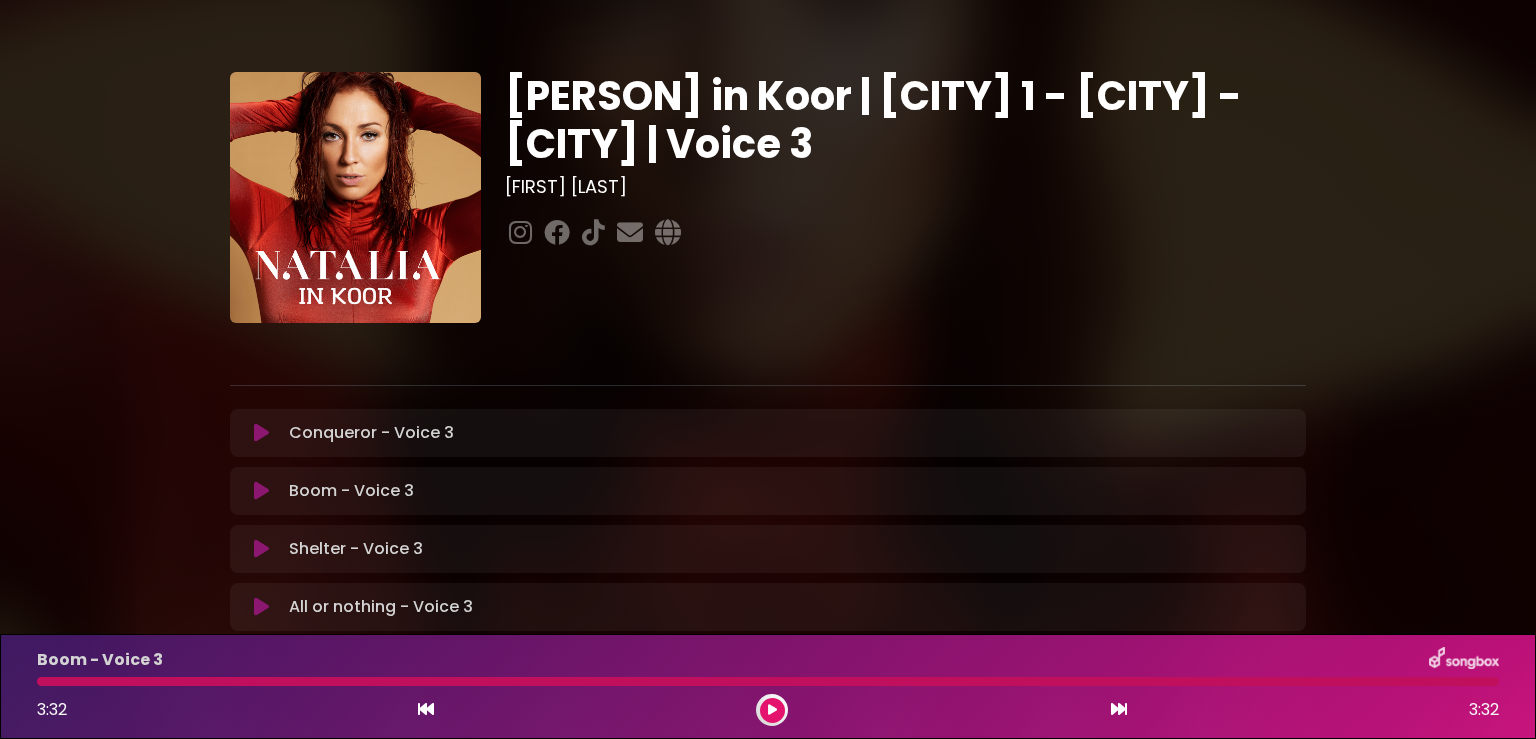 click at bounding box center [772, 710] 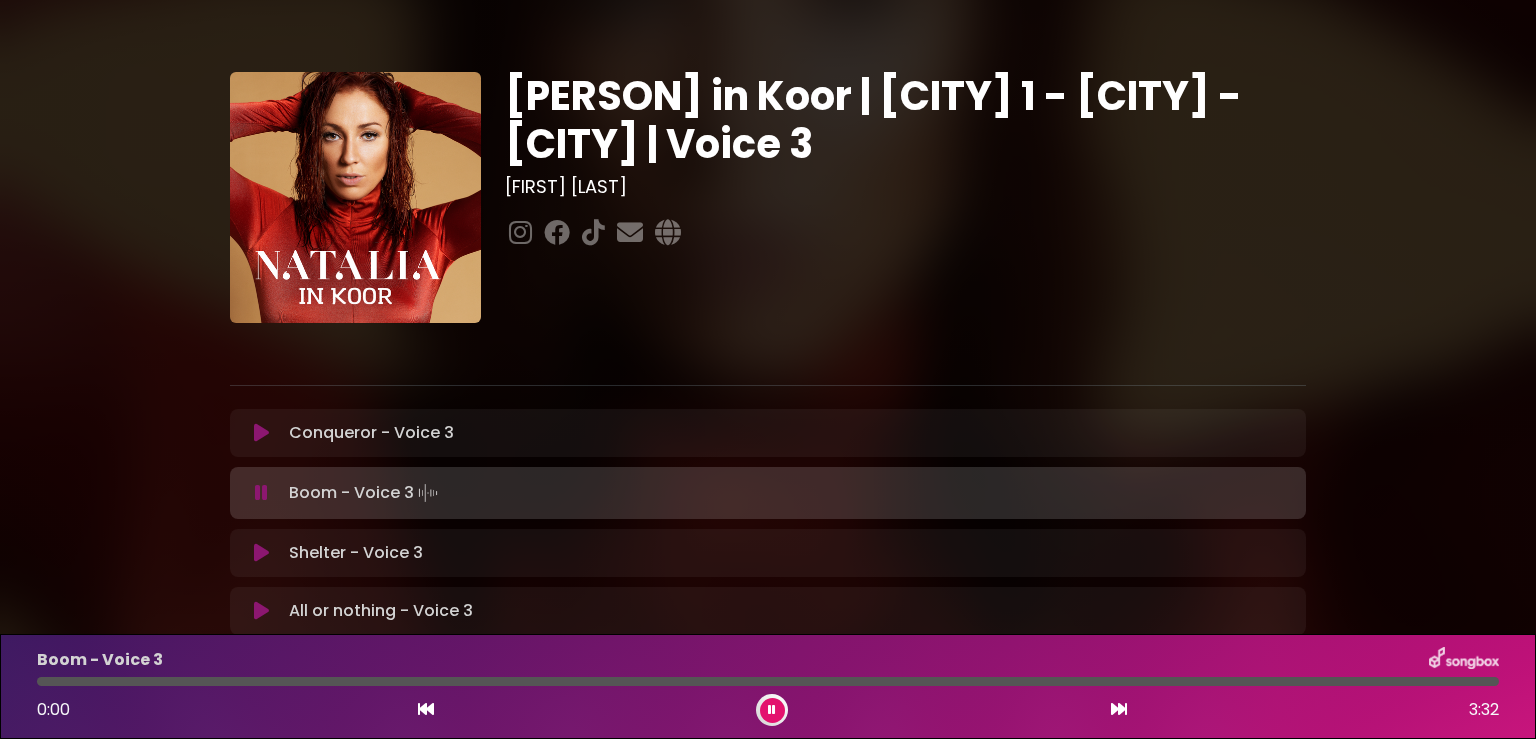 click on "Conqueror - Voice 3
Loading Track..." at bounding box center (371, 433) 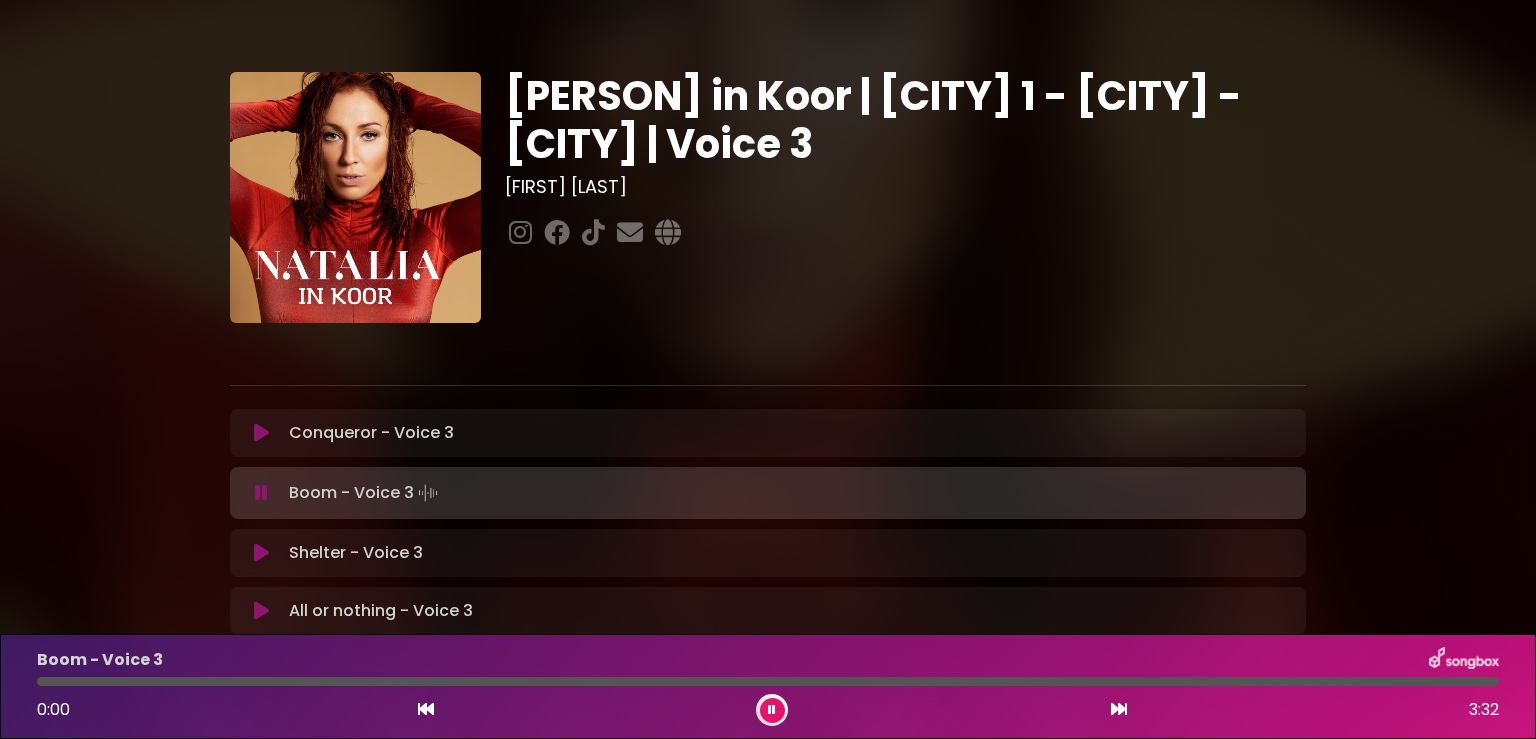 click on "Conqueror - Voice 3
Loading Track..." at bounding box center [768, 433] 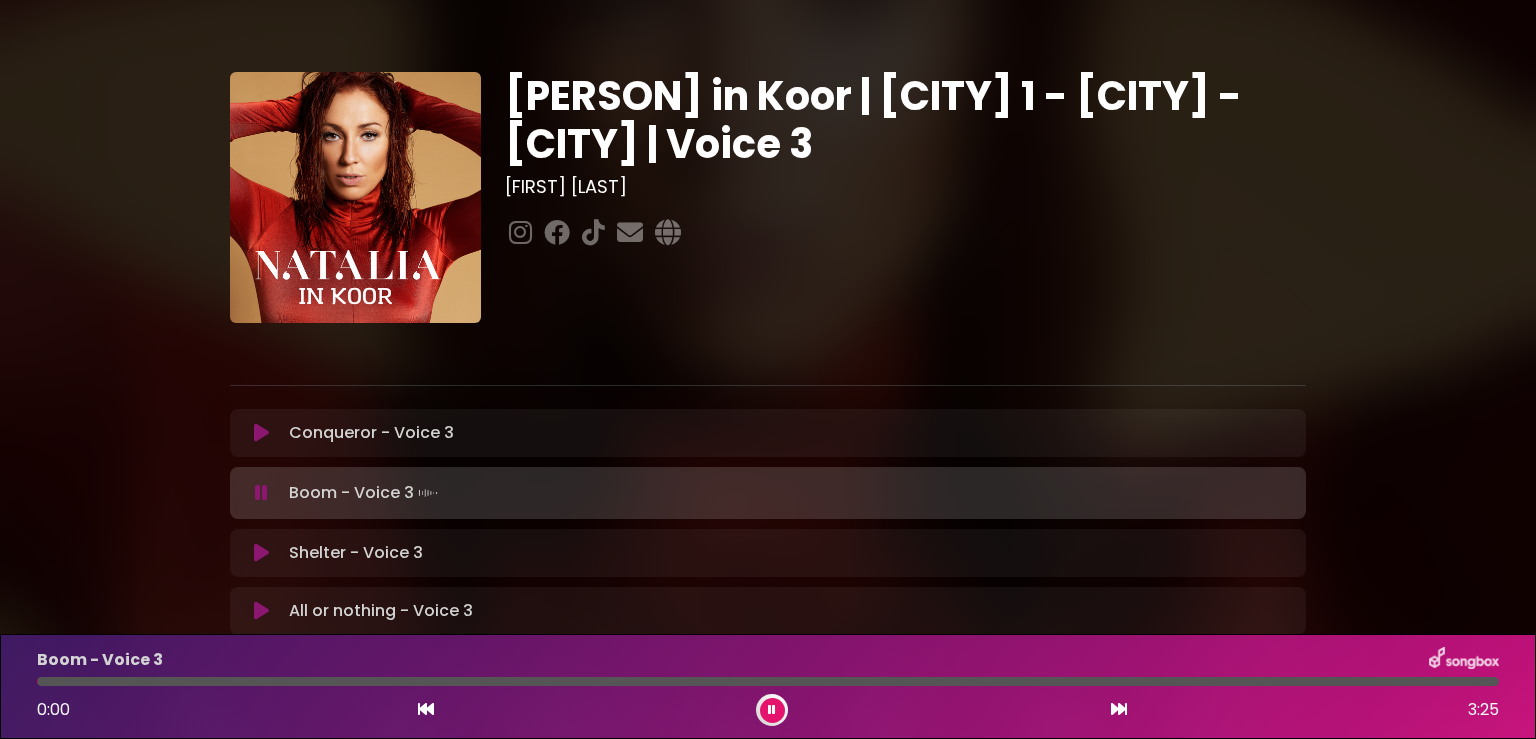 click on "Conqueror - Voice 3
Loading Track..." at bounding box center [787, 433] 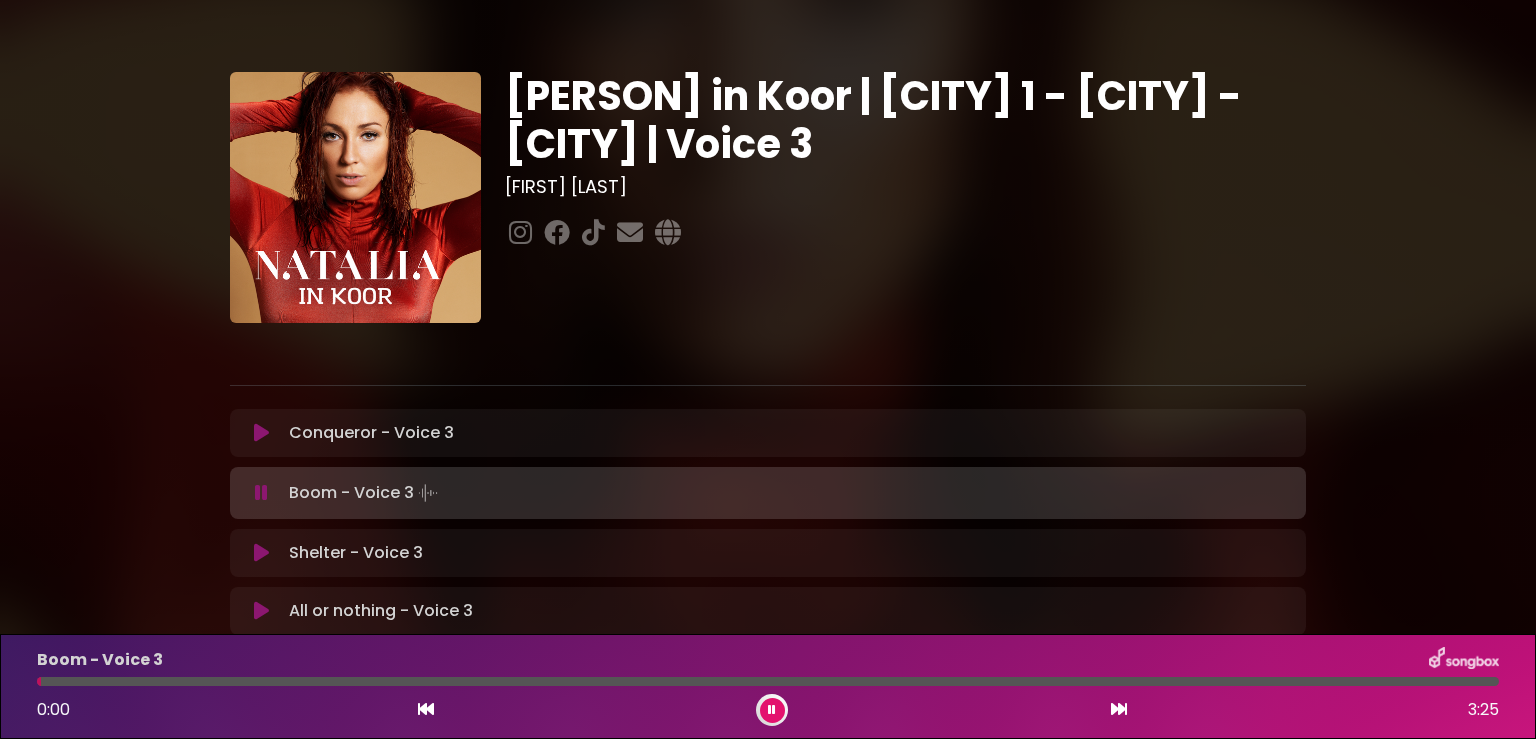 click at bounding box center (261, 433) 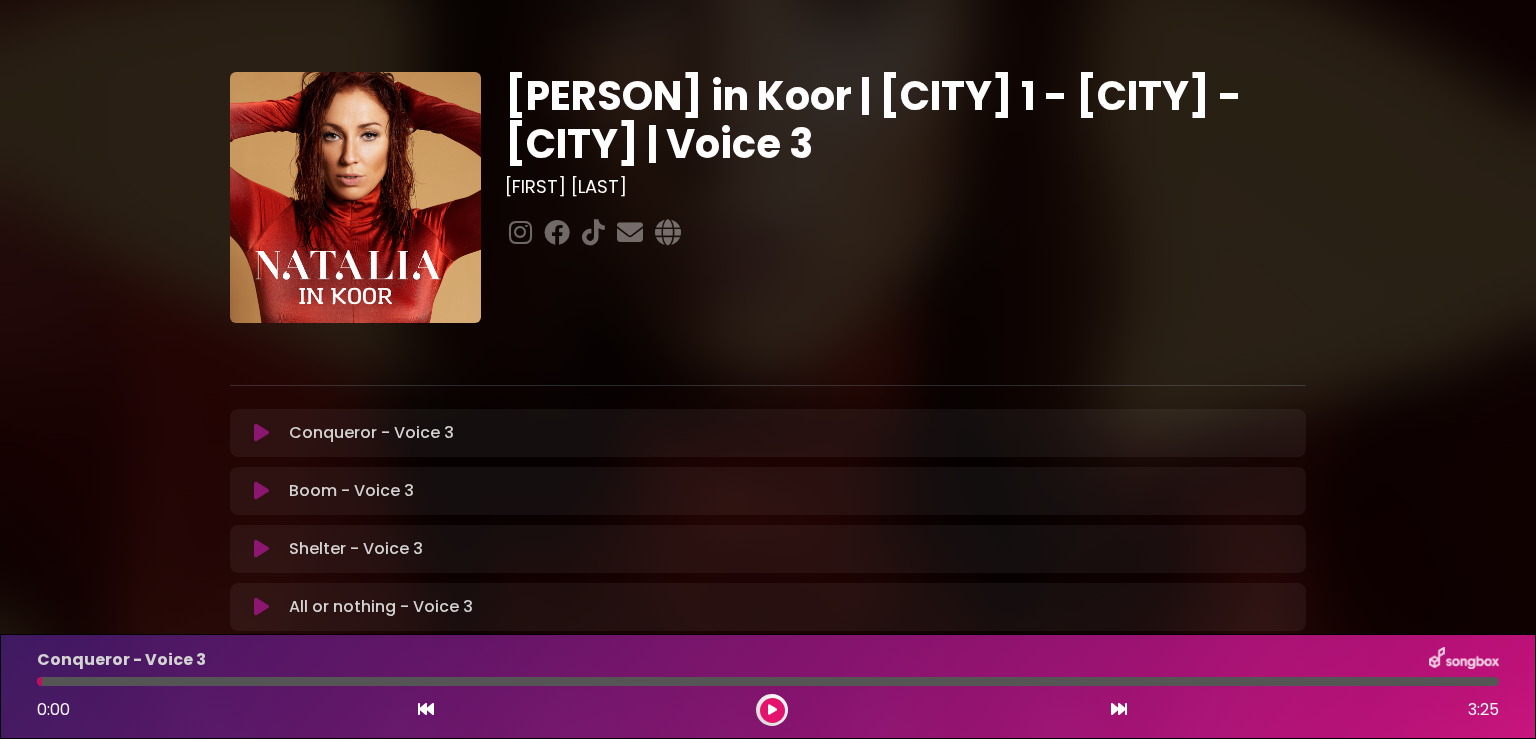 click at bounding box center [261, 433] 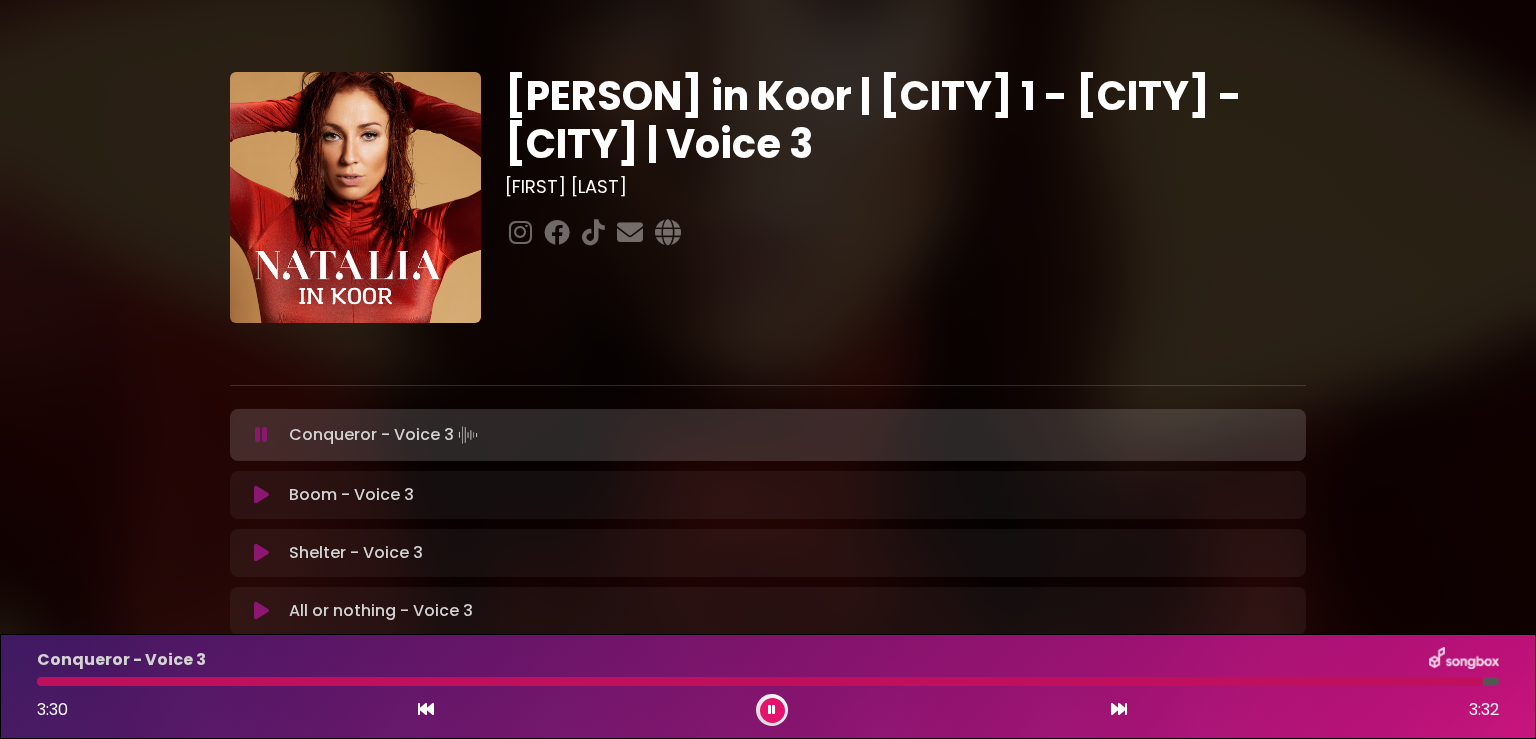 click on "Conqueror - Voice 3
3:30
3:32" at bounding box center [768, 686] 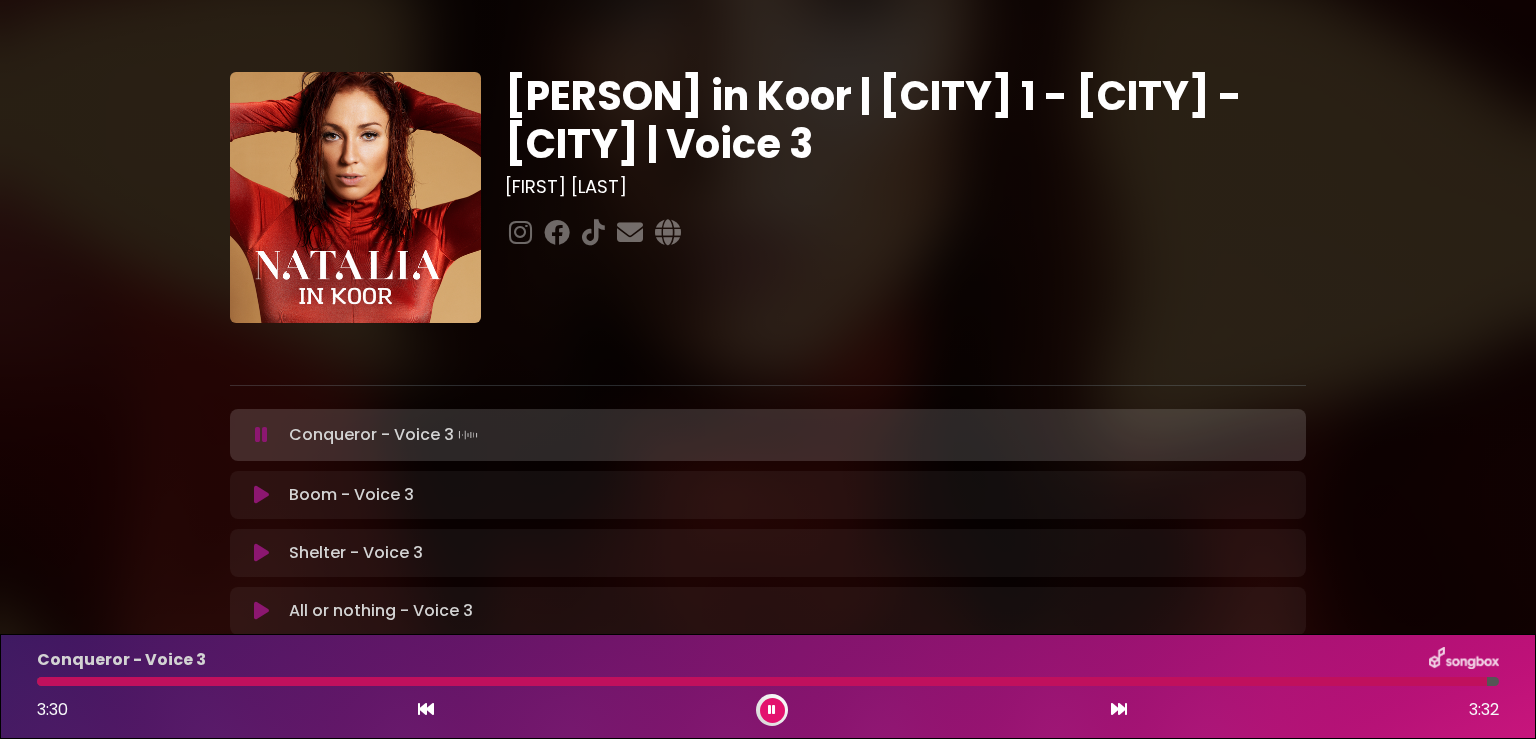click on "Conqueror - Voice 3
3:30
3:32" at bounding box center (768, 686) 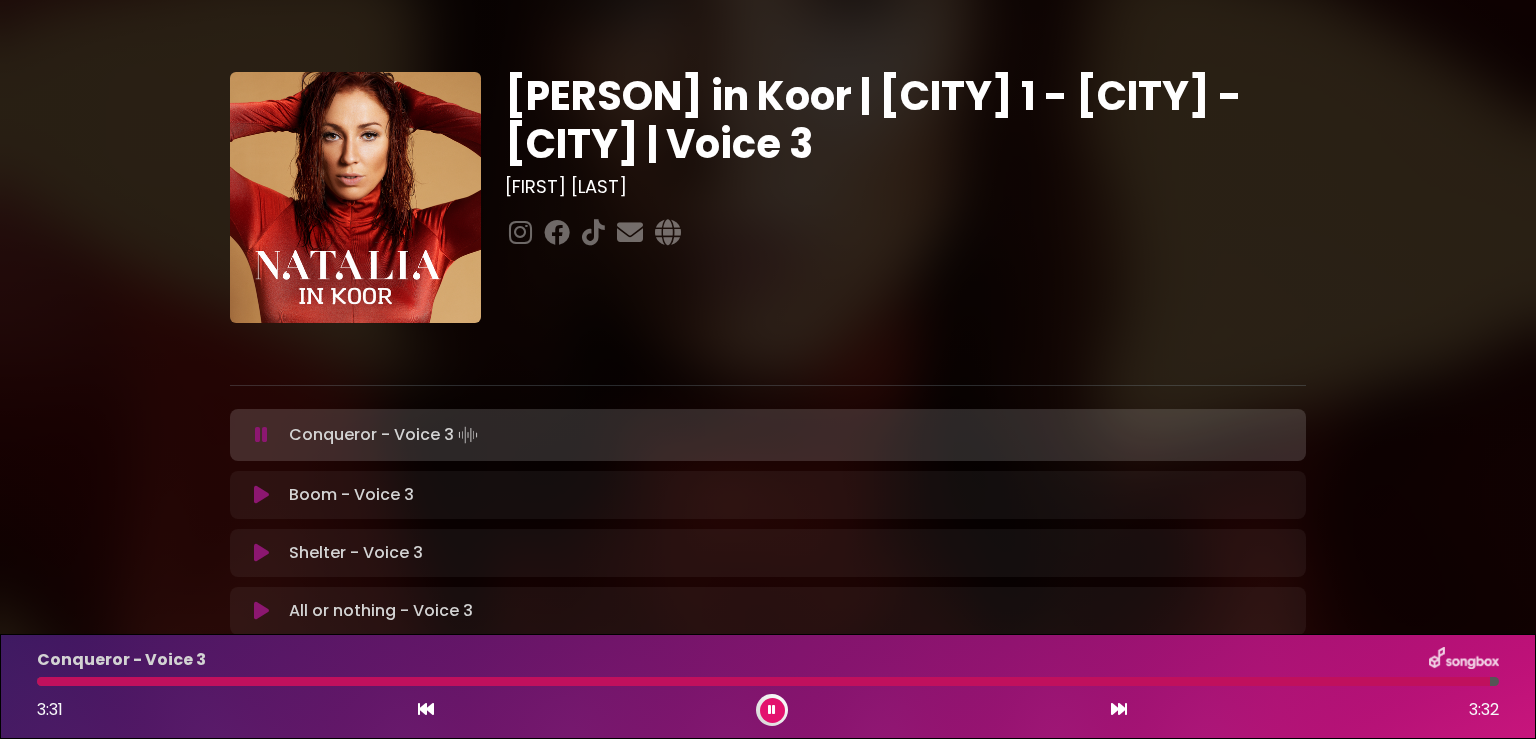 click on "Conqueror - Voice 3
3:31
3:32" at bounding box center (768, 686) 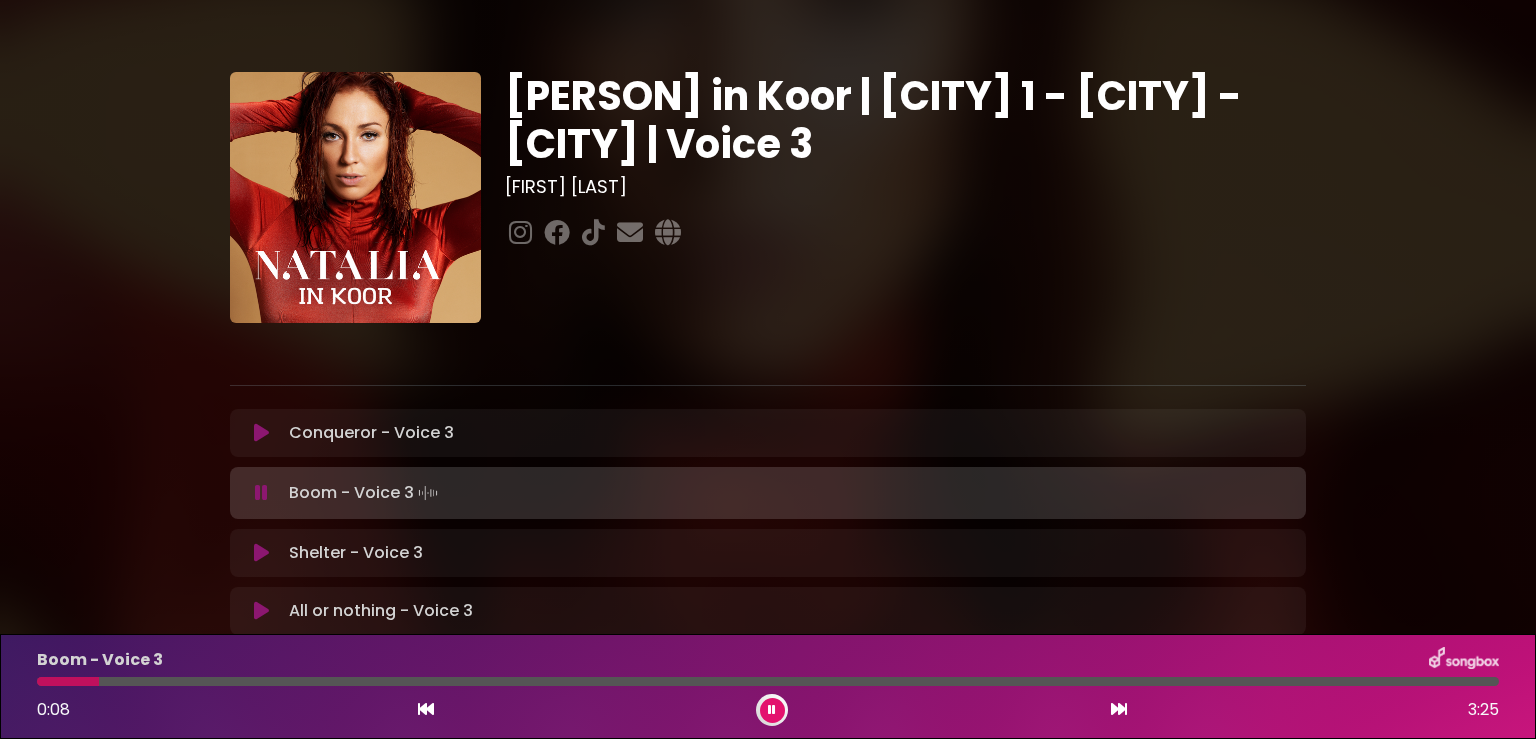 click at bounding box center [772, 710] 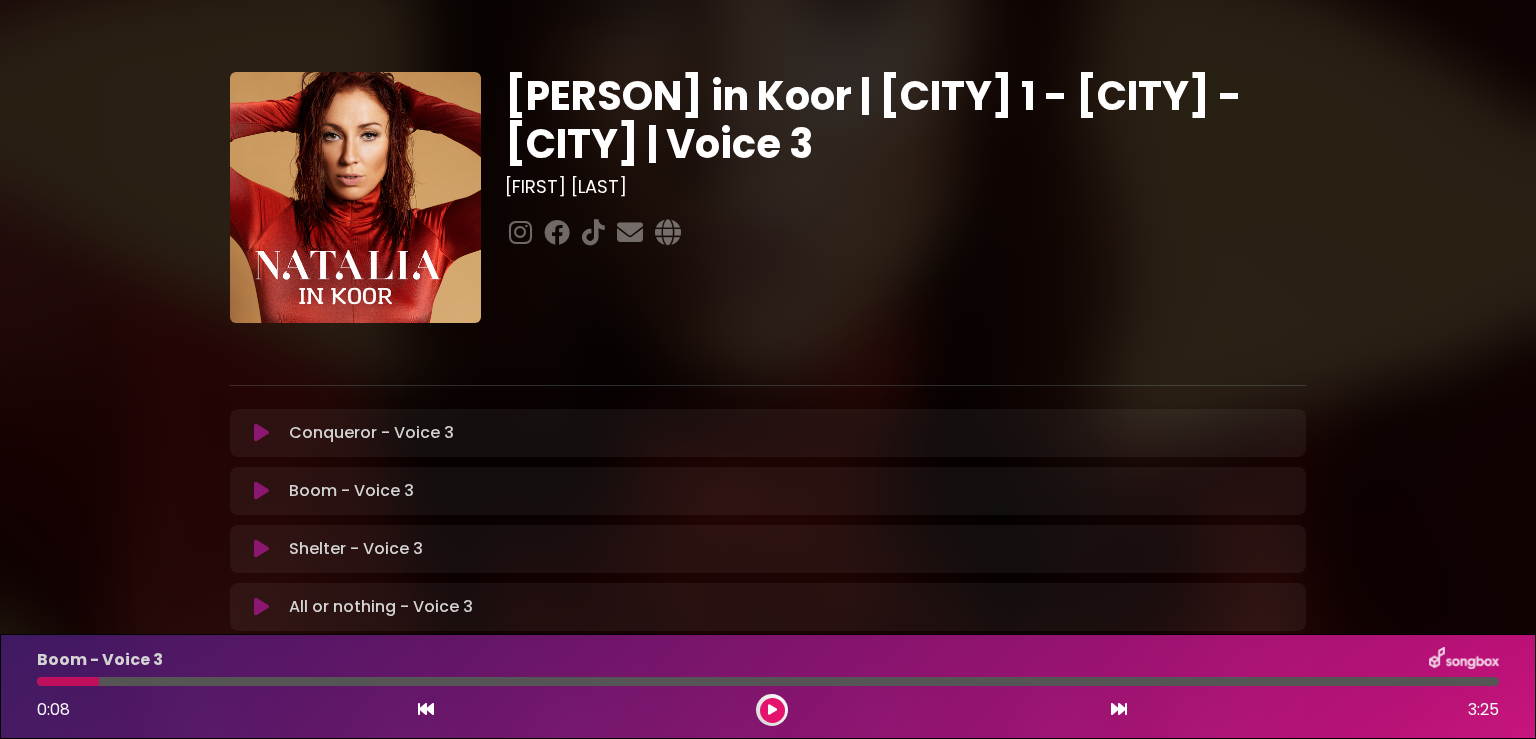 type 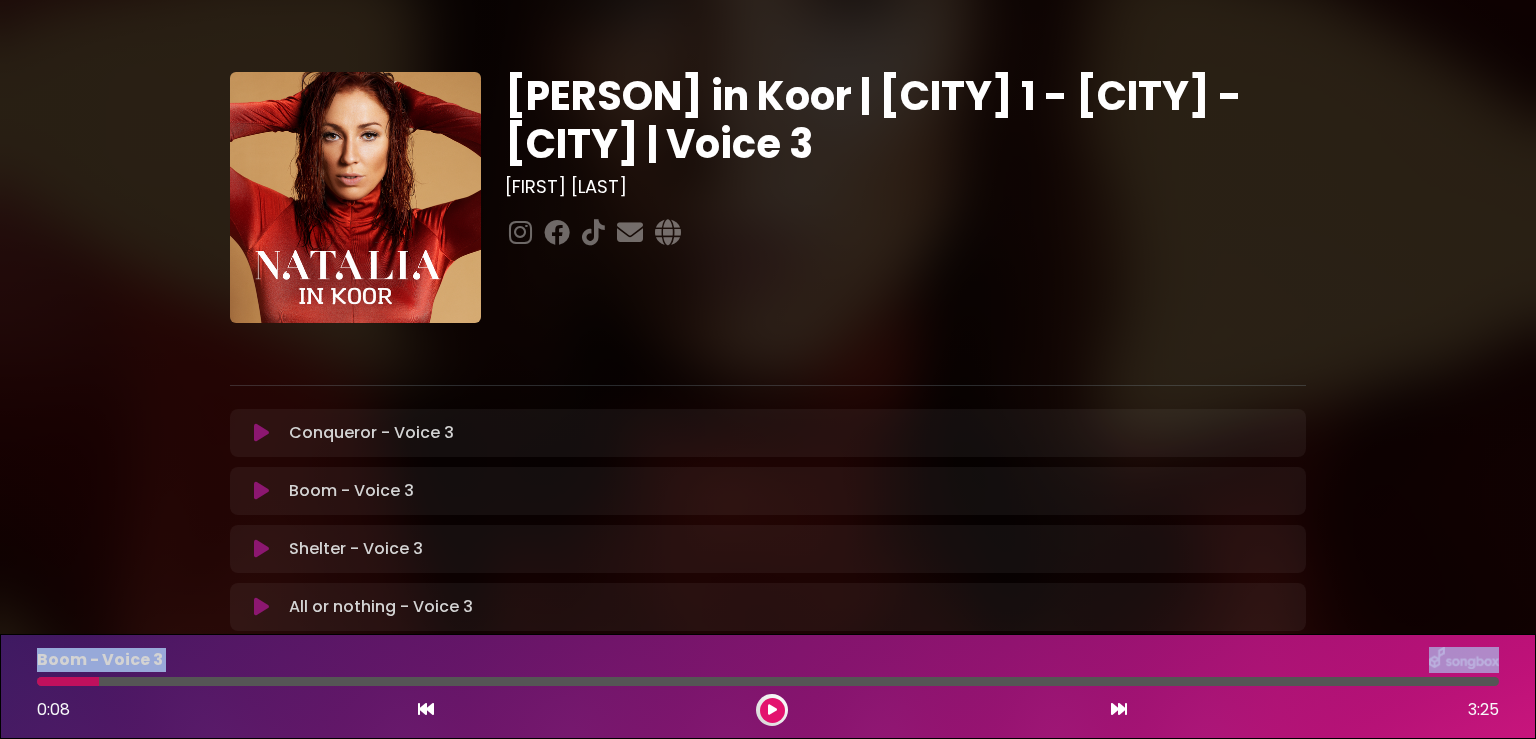 drag, startPoint x: 92, startPoint y: 680, endPoint x: 11, endPoint y: 669, distance: 81.7435 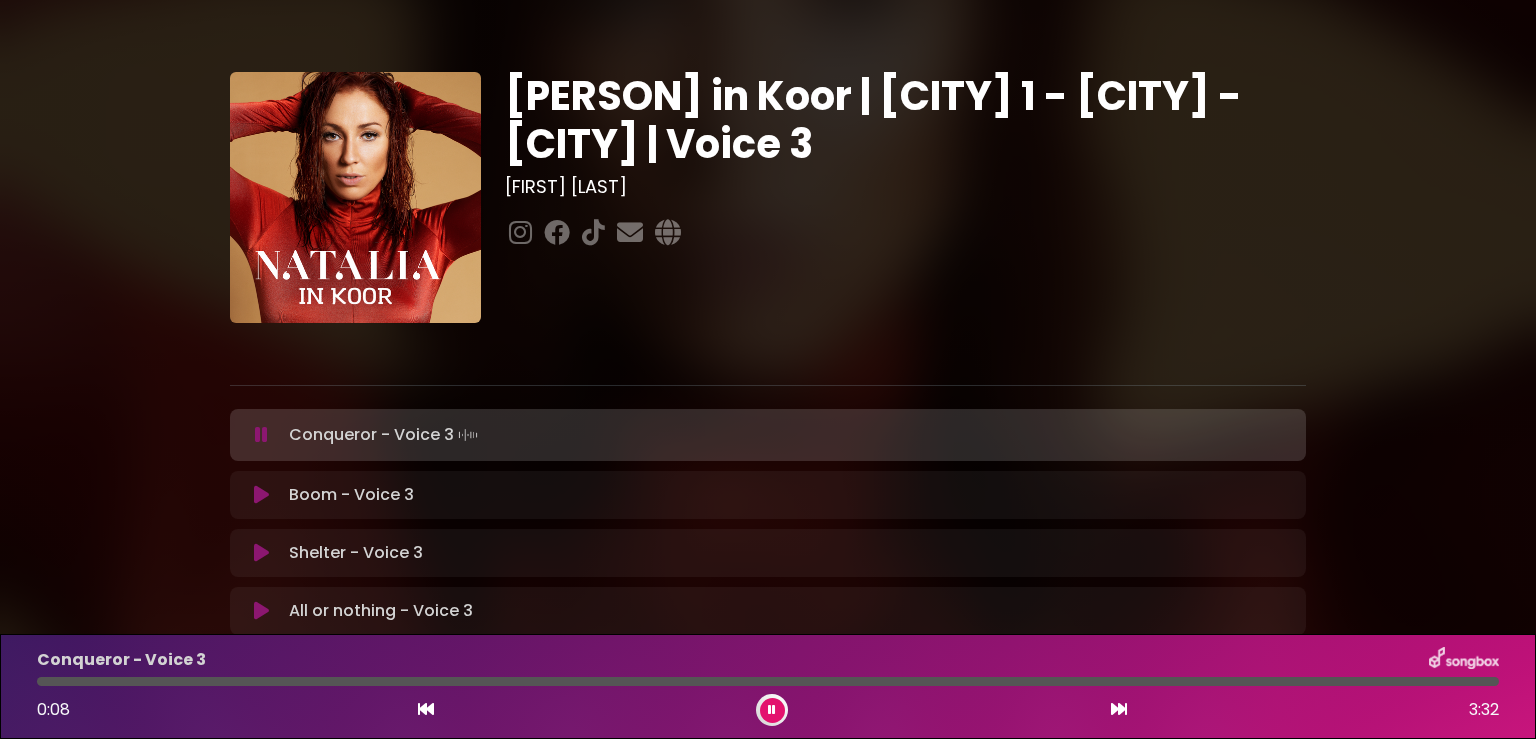 click on "Boom - Voice 3
Loading Track...
Your Feedback Name" at bounding box center [768, 495] 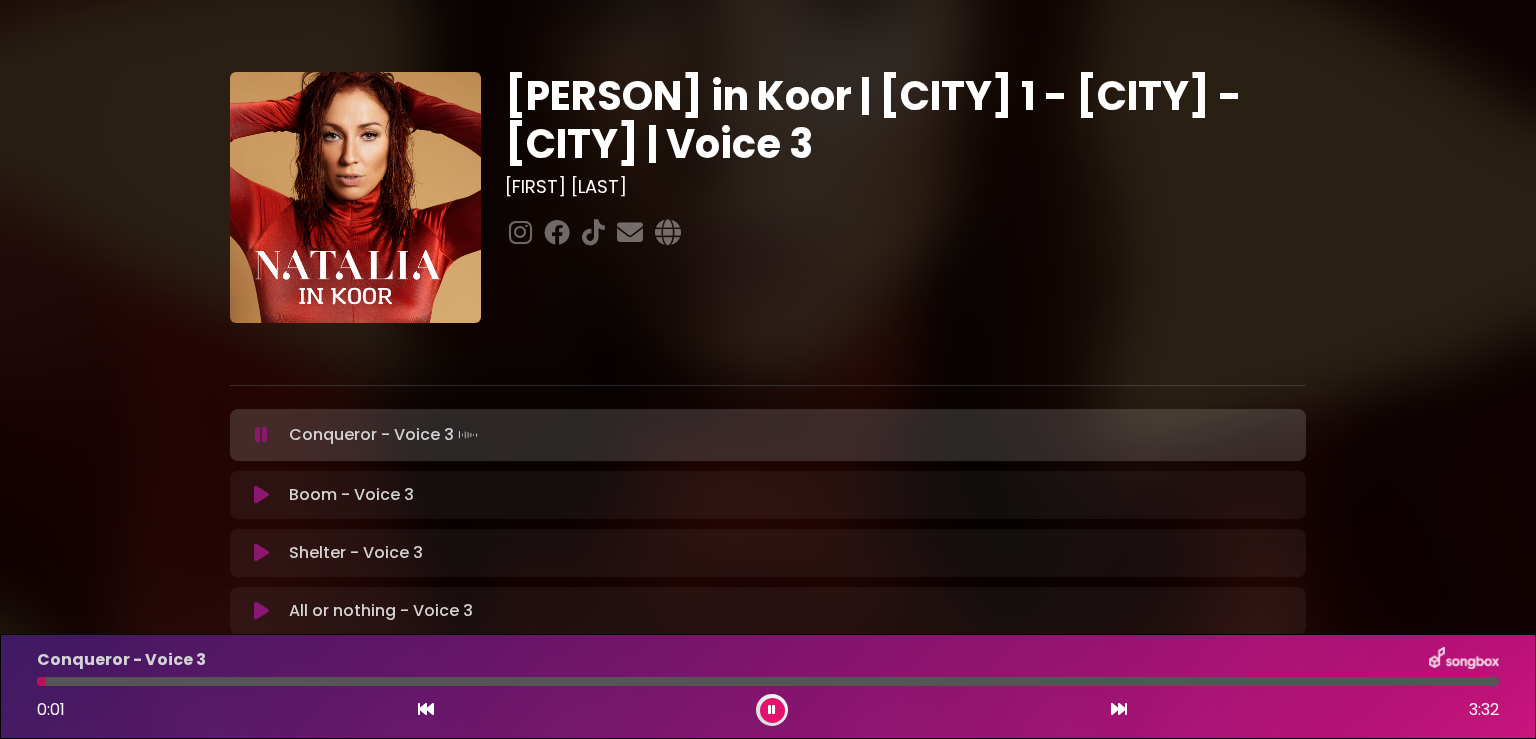 click on "Boom - Voice 3
Loading Track..." at bounding box center [351, 495] 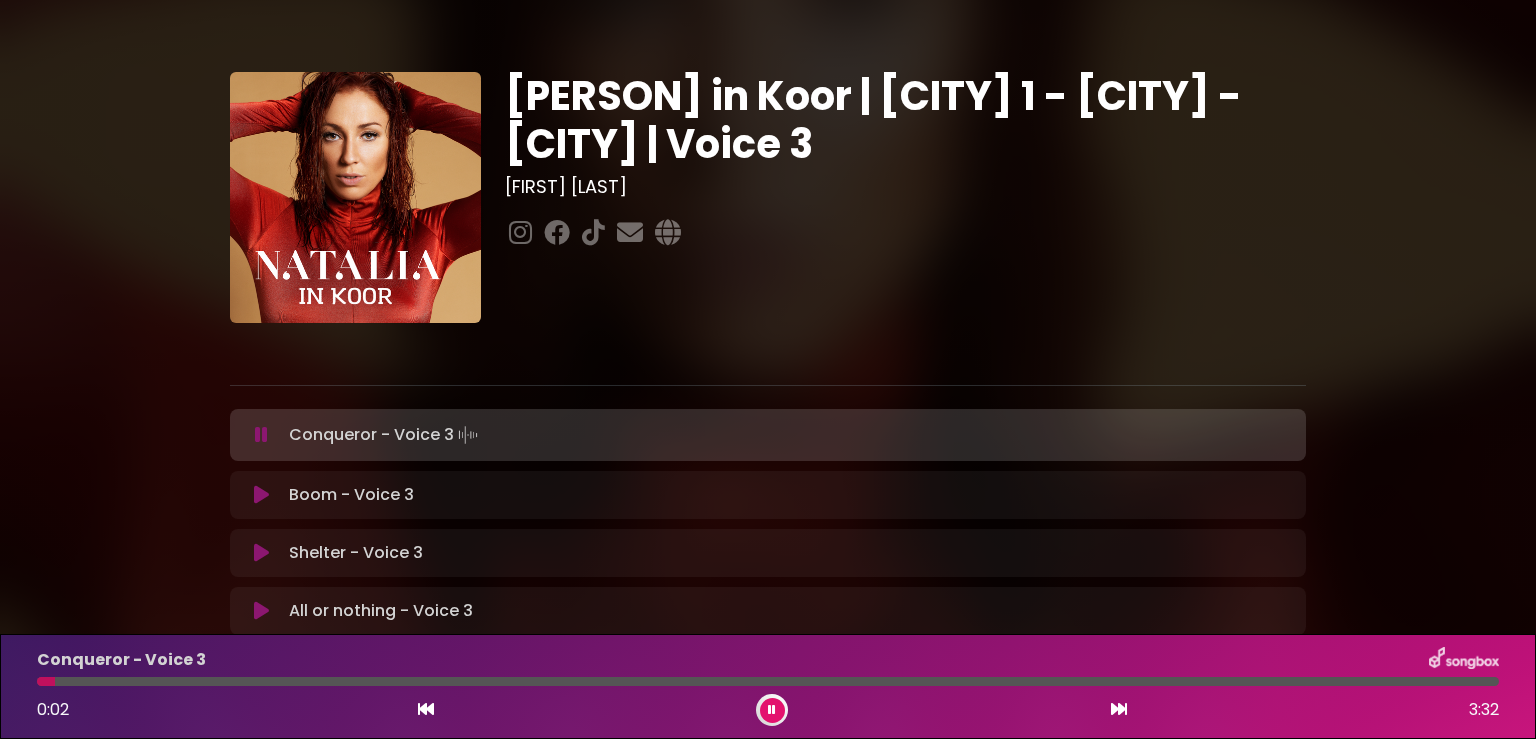 click at bounding box center [261, 495] 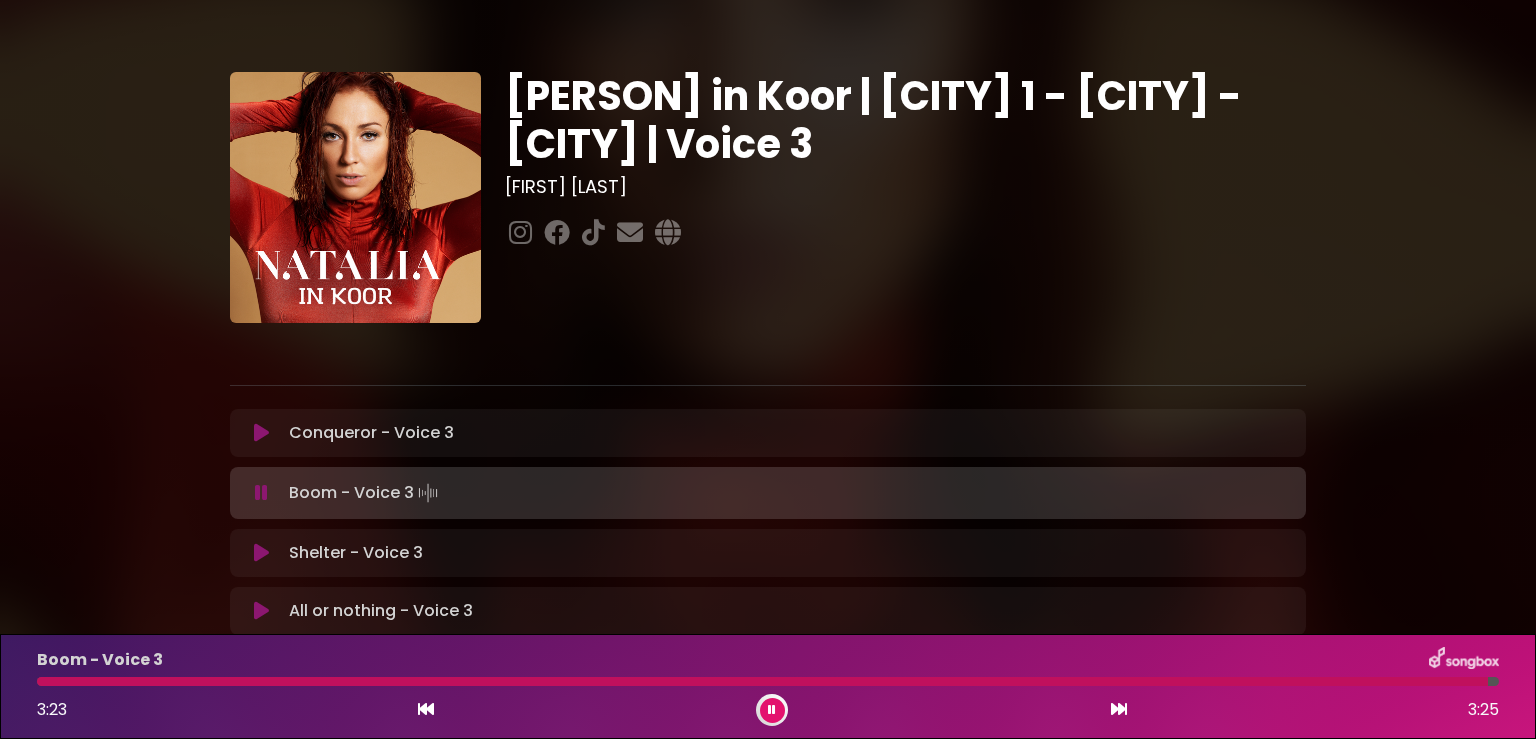 click at bounding box center [772, 710] 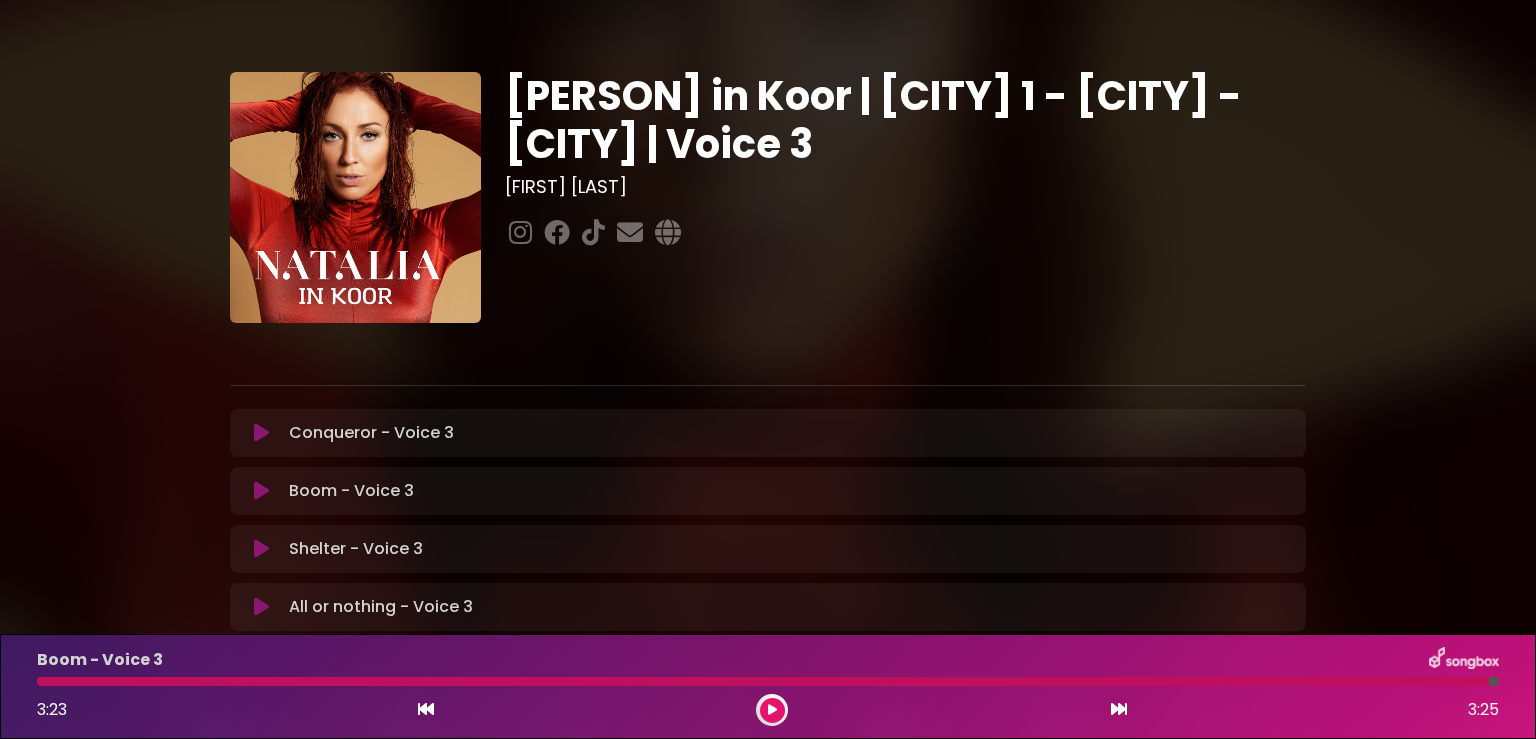 click on "Boom - Voice 3
Loading Track..." at bounding box center (787, 491) 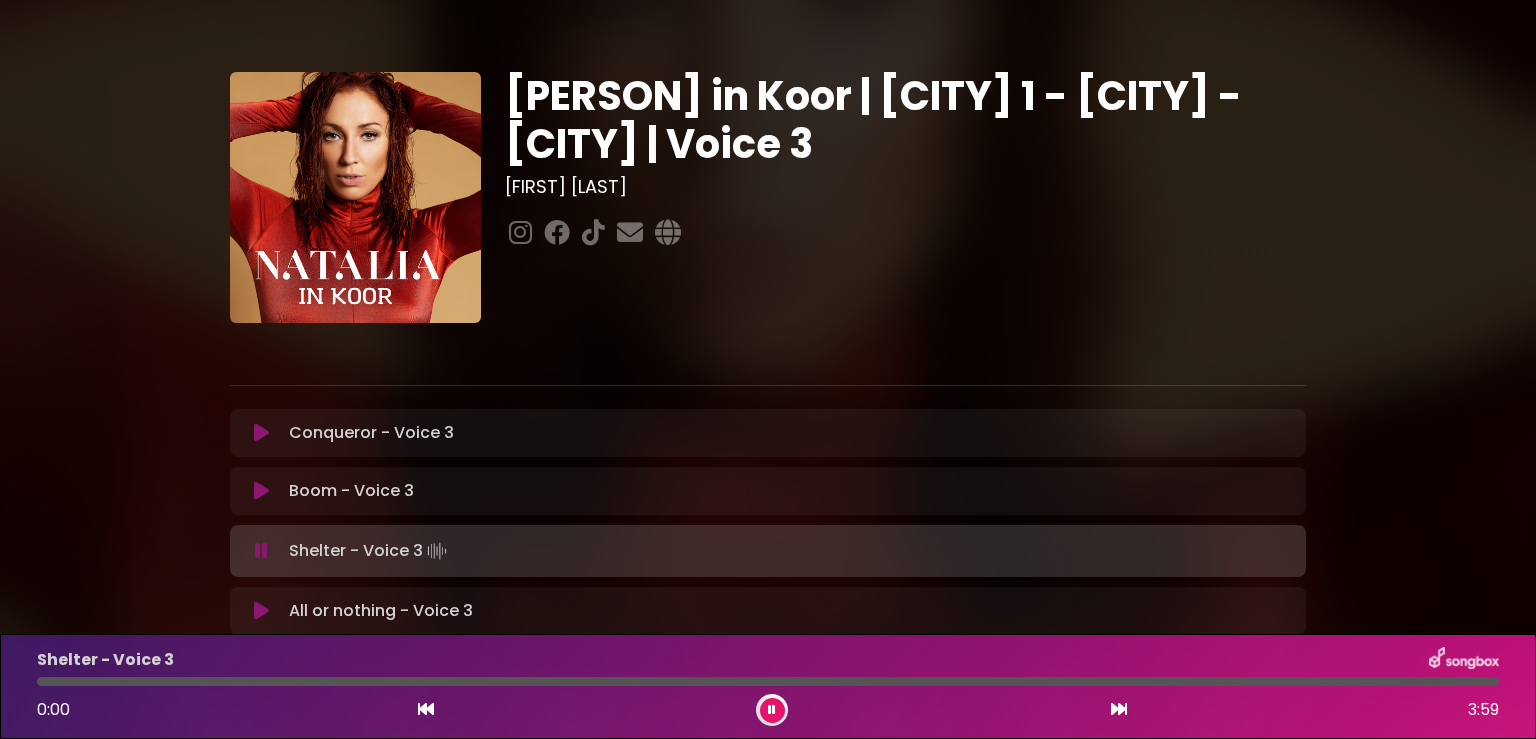 click on "Boom - Voice 3
Loading Track...
Your Feedback Name" at bounding box center [768, 491] 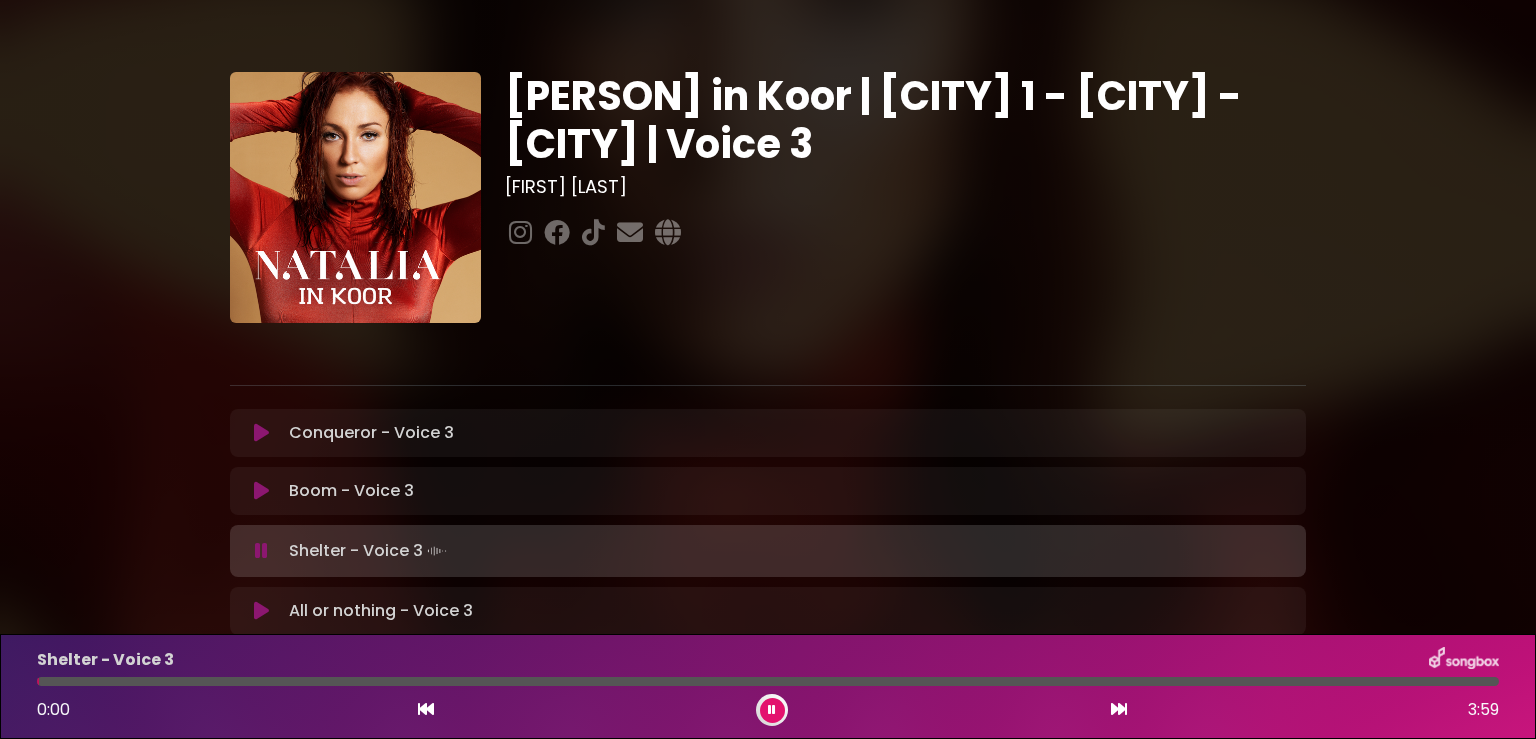 click on "Boom - Voice 3
Loading Track..." at bounding box center [768, 491] 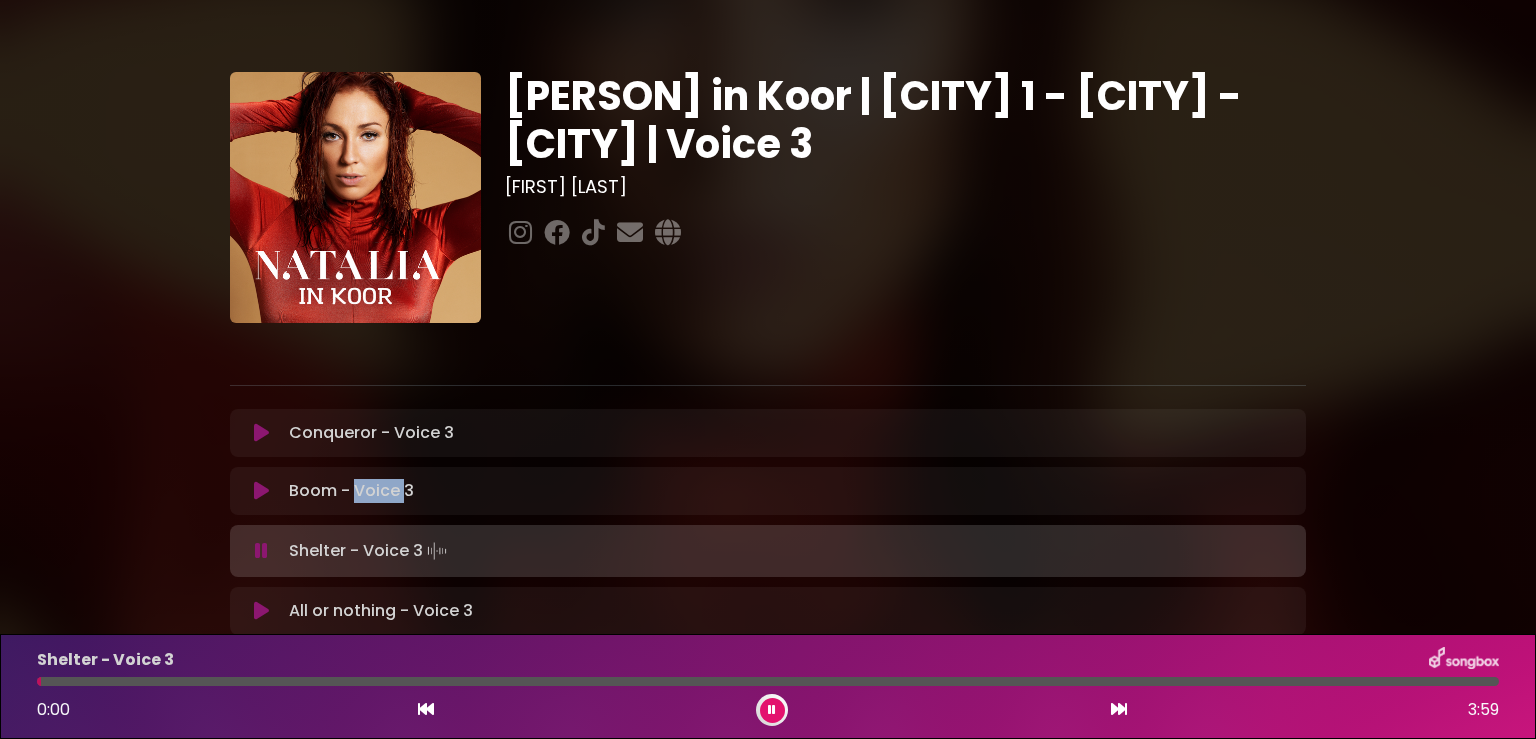 drag, startPoint x: 354, startPoint y: 478, endPoint x: 337, endPoint y: 482, distance: 17.464249 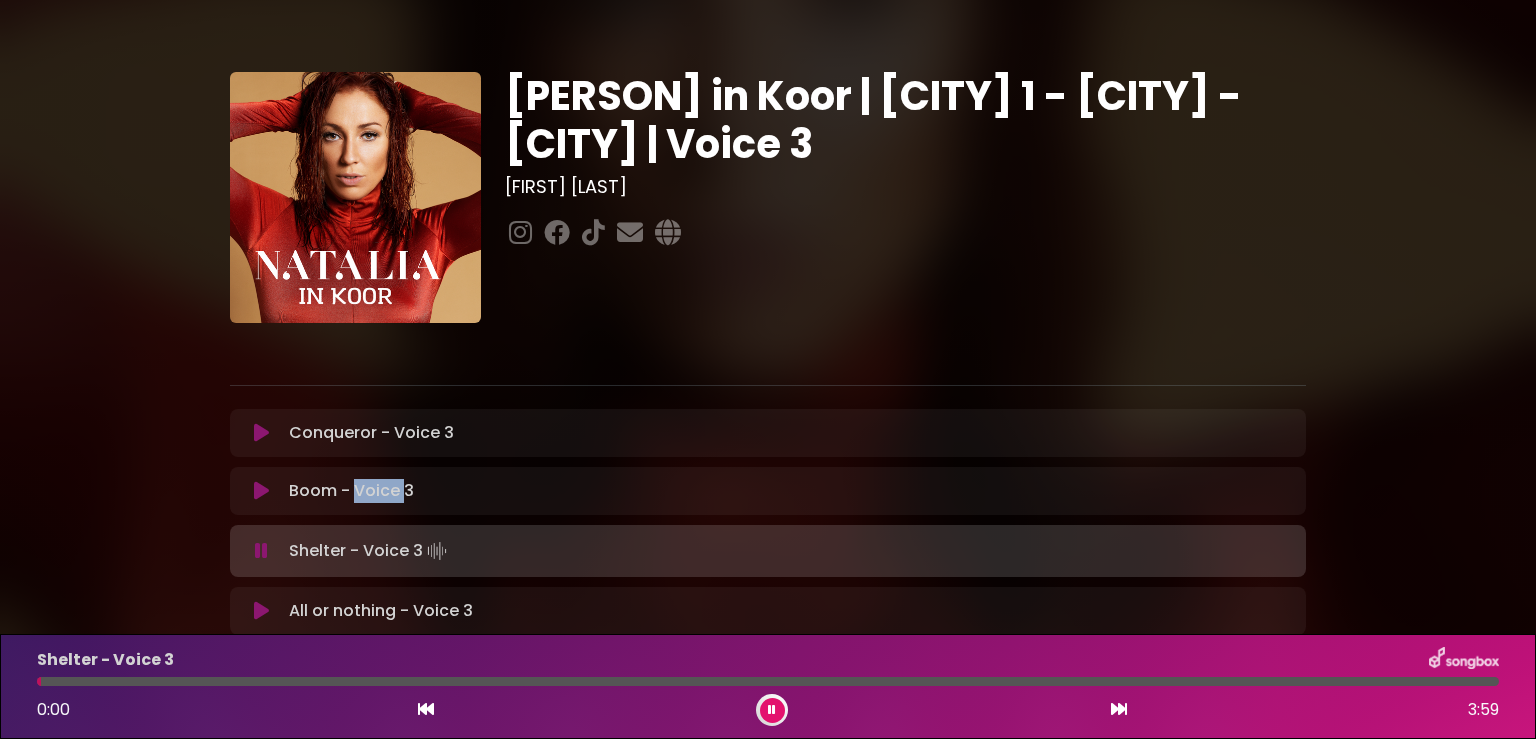 click on "Boom - Voice 3
Loading Track...
Your Feedback Name" at bounding box center [768, 491] 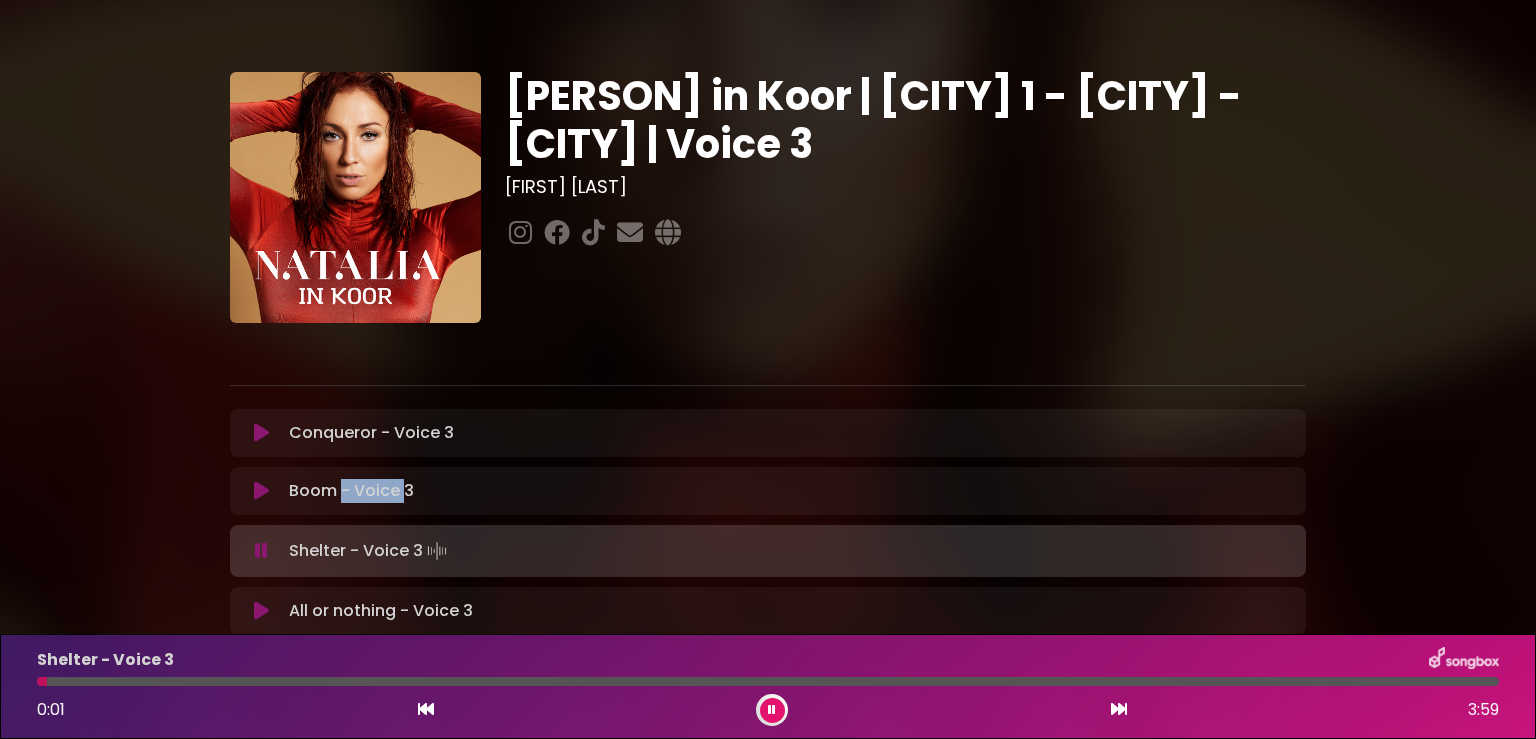 click at bounding box center (261, 491) 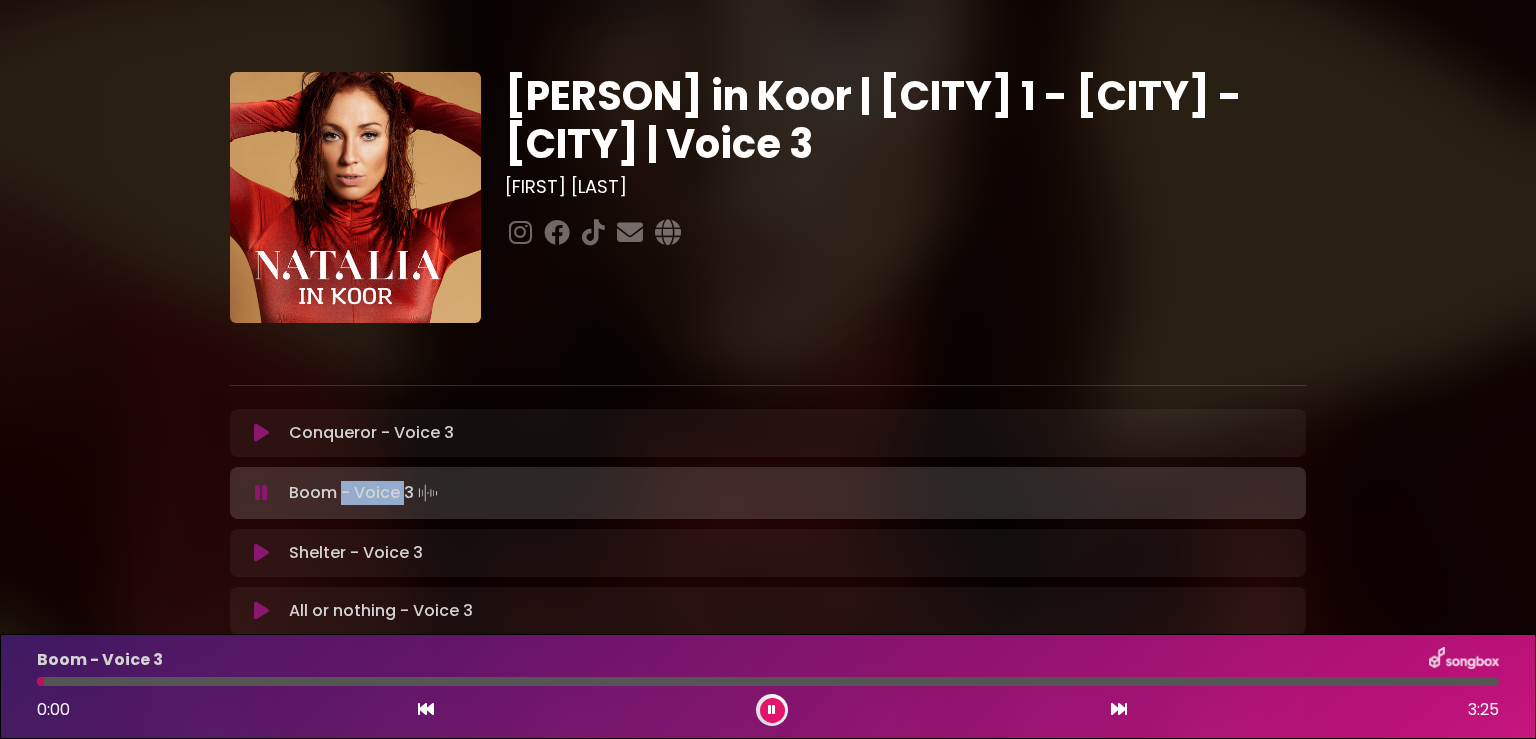 click at bounding box center (772, 710) 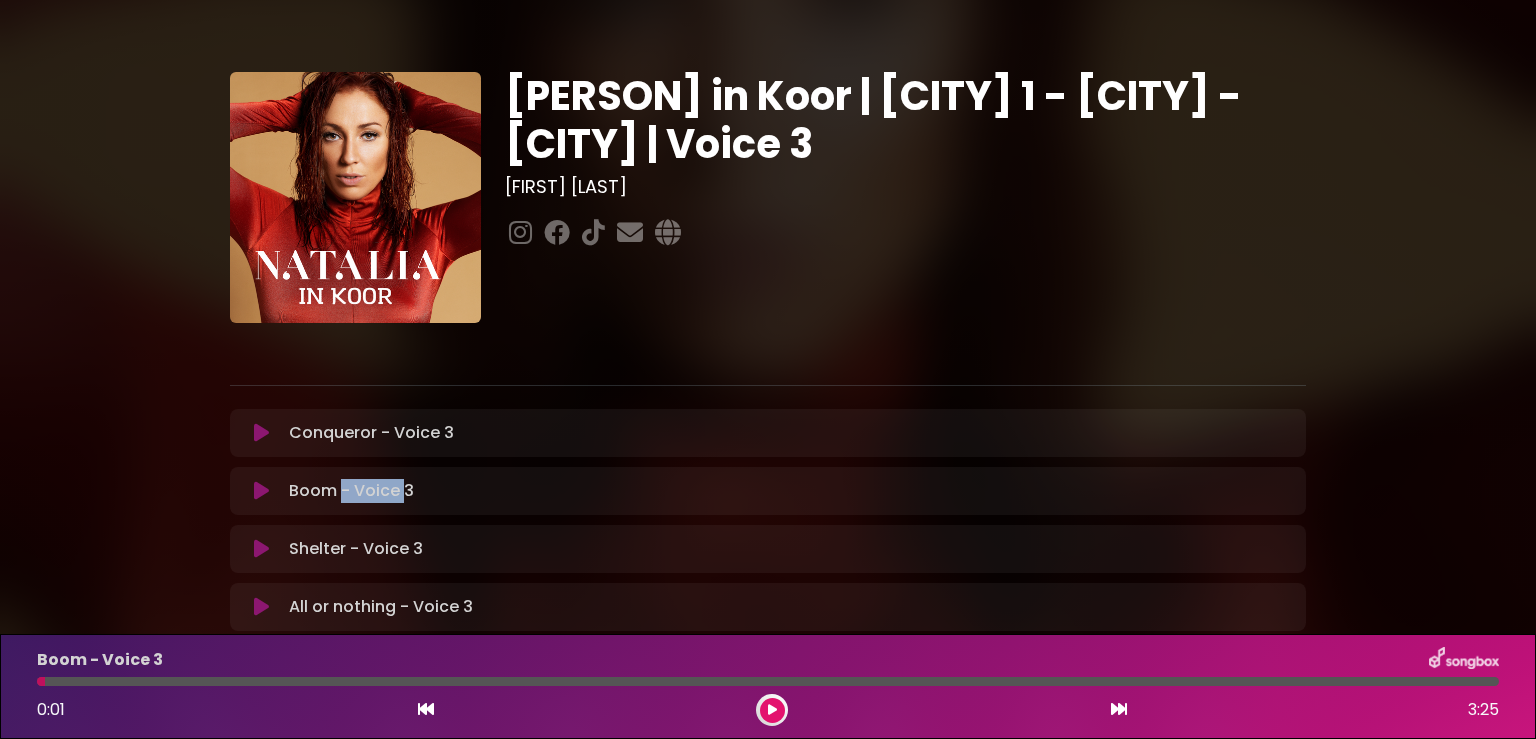 click at bounding box center [772, 710] 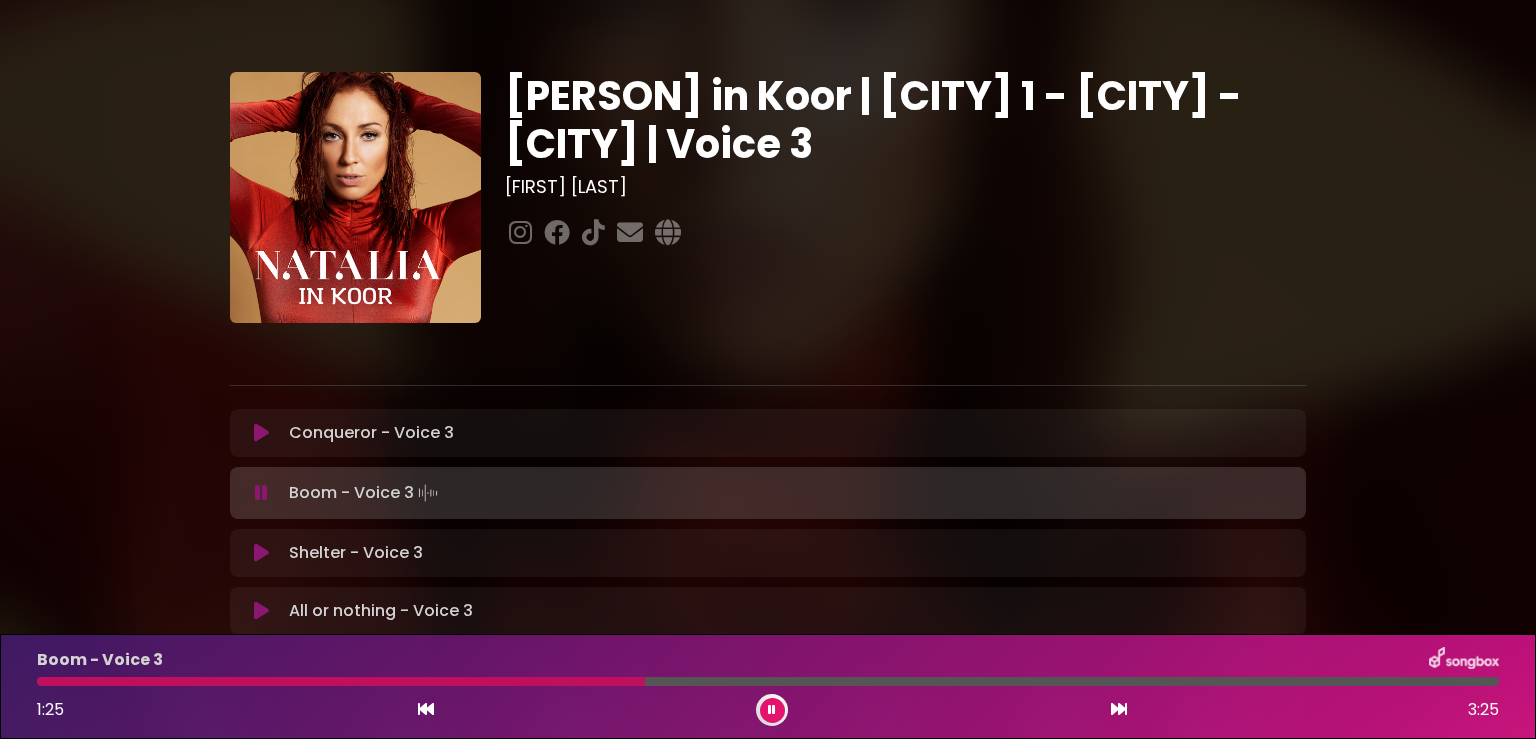 click on "Boom - Voice 3
1:25
3:25" at bounding box center [768, 686] 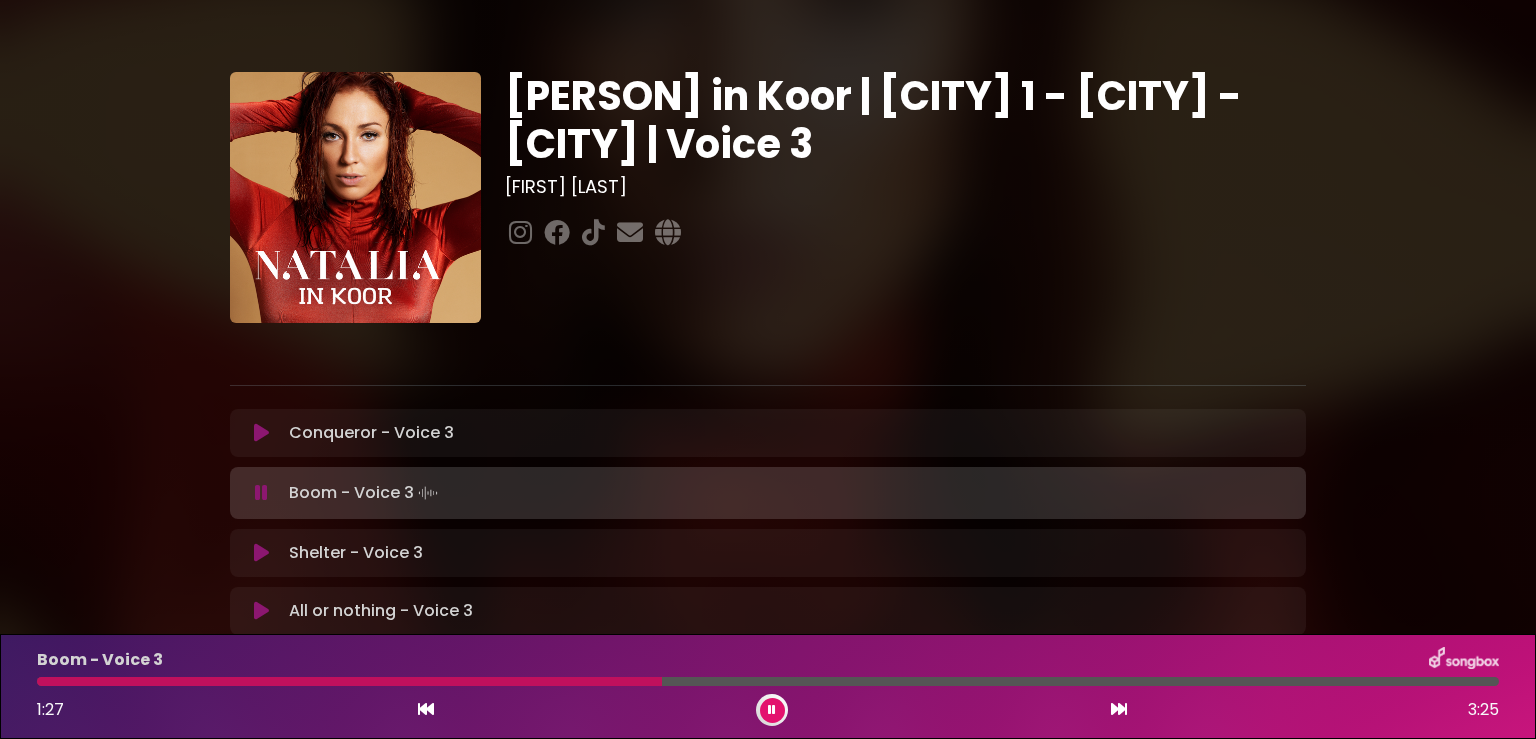 click at bounding box center (426, 709) 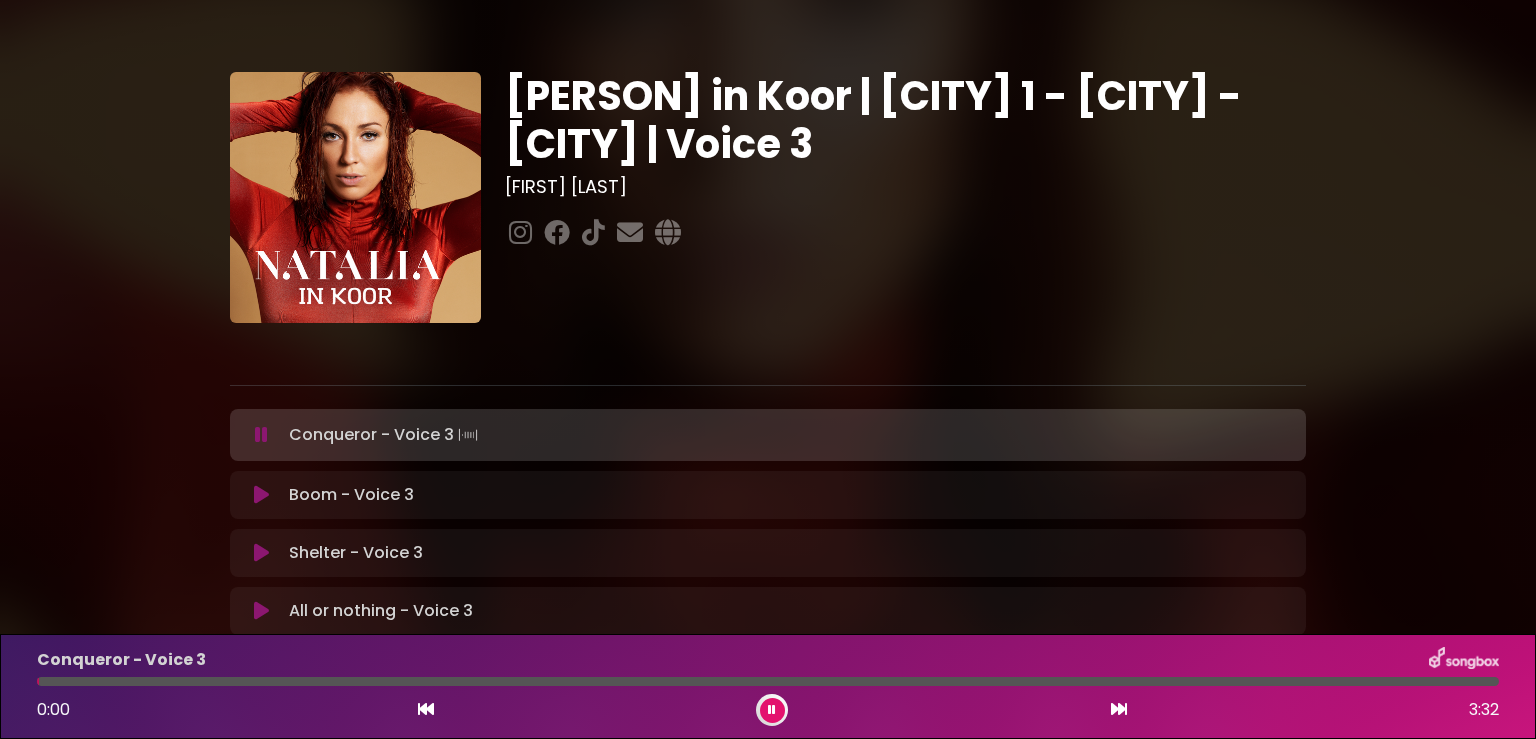 click on "Boom - Voice 3
Loading Track..." at bounding box center (787, 495) 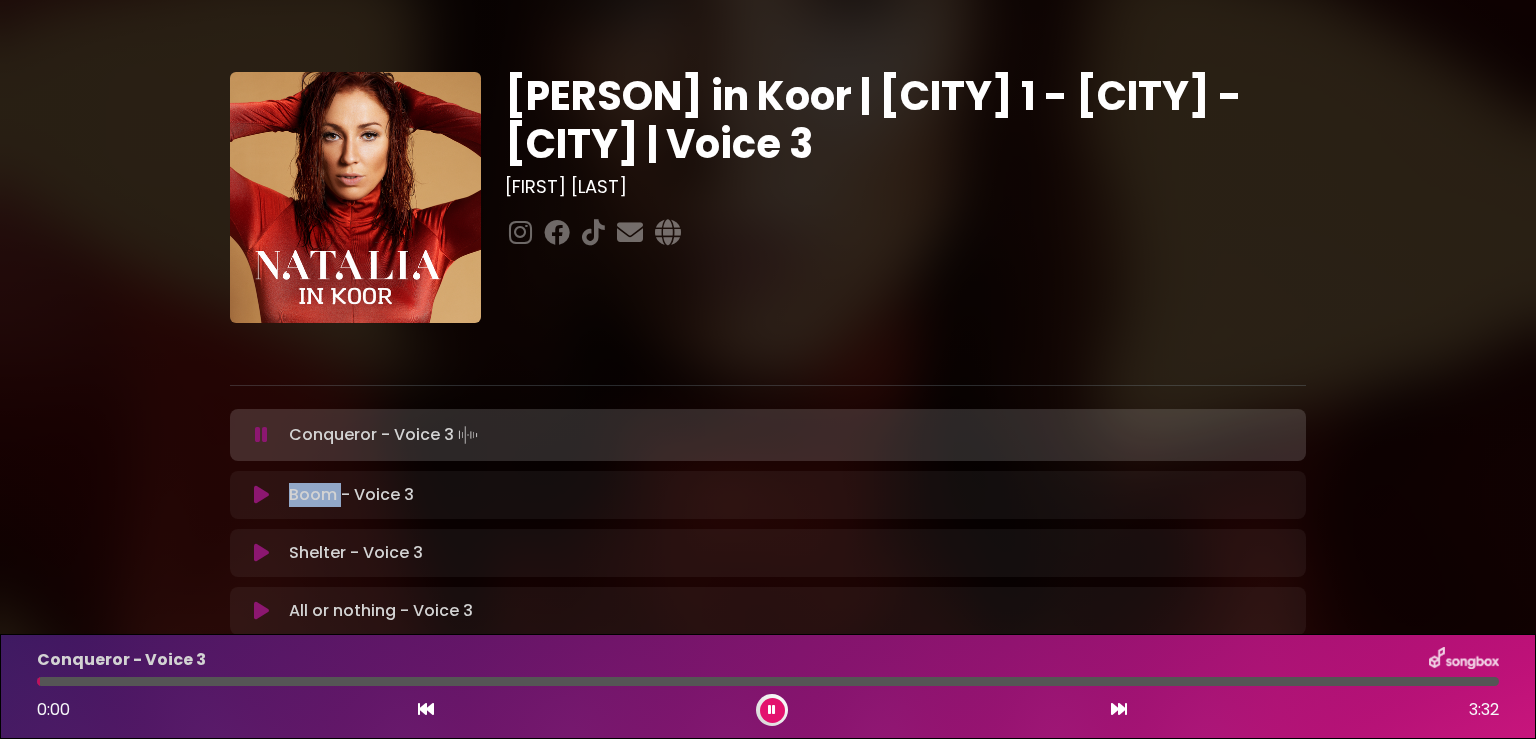 click on "Boom - Voice 3
Loading Track..." at bounding box center [787, 495] 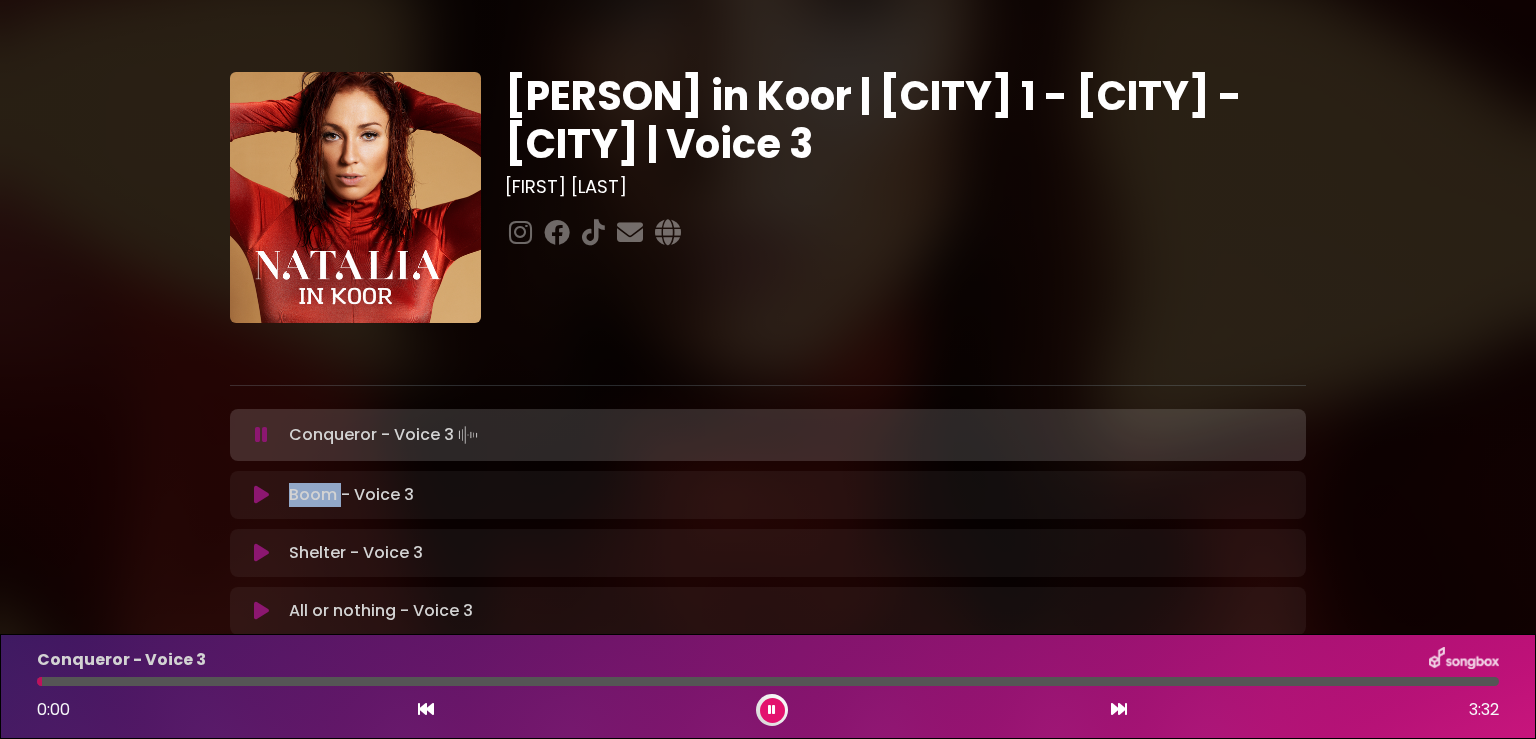 click at bounding box center [261, 495] 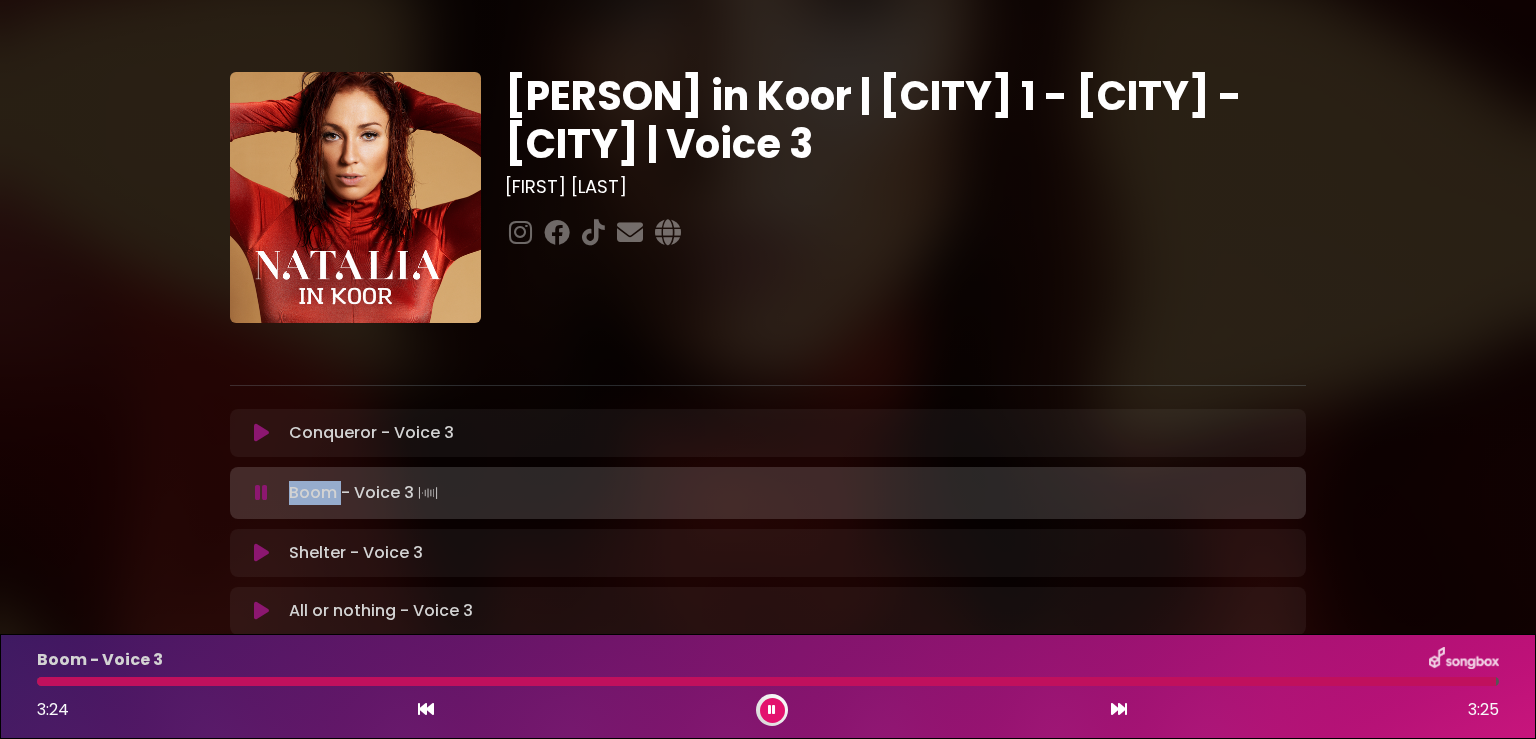 click at bounding box center (772, 710) 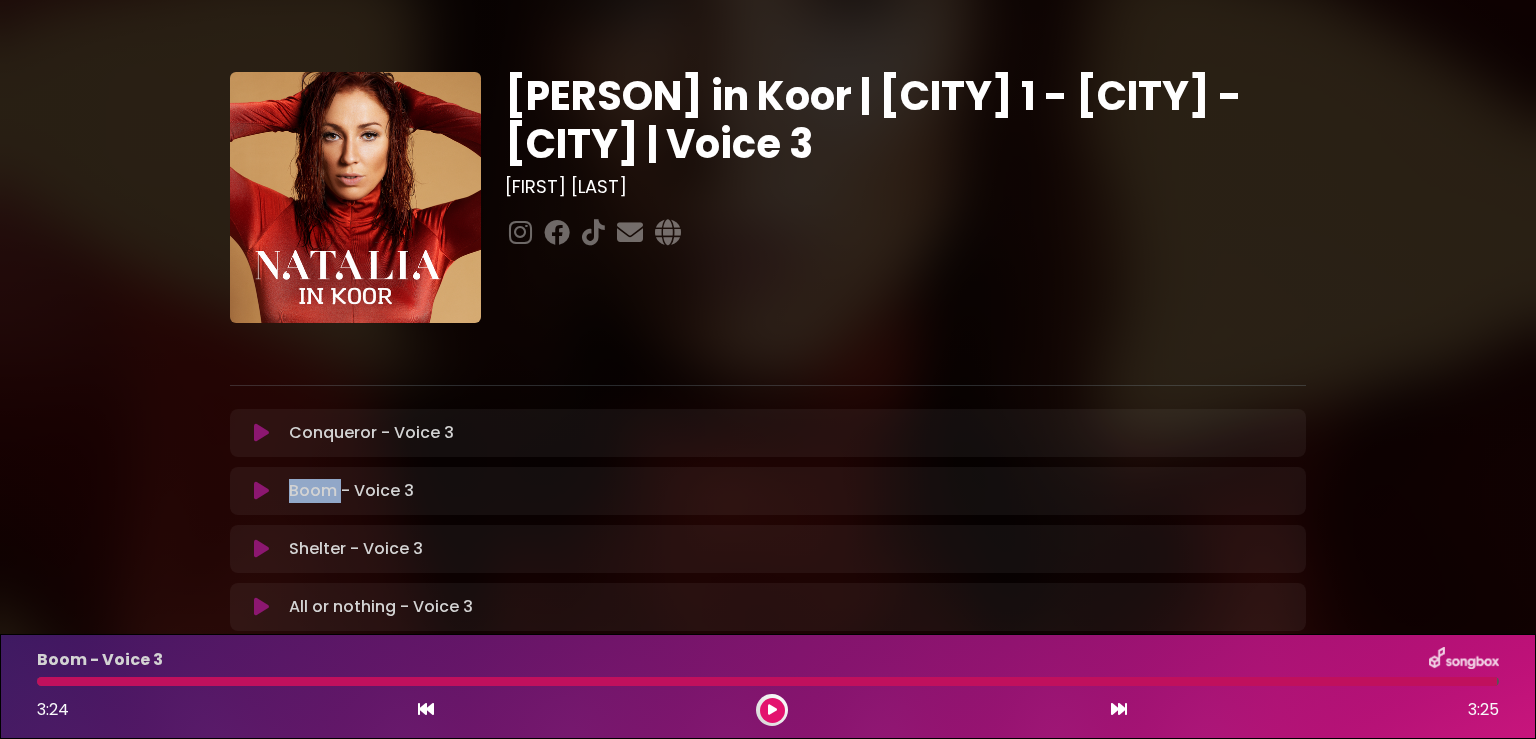 click at bounding box center [261, 549] 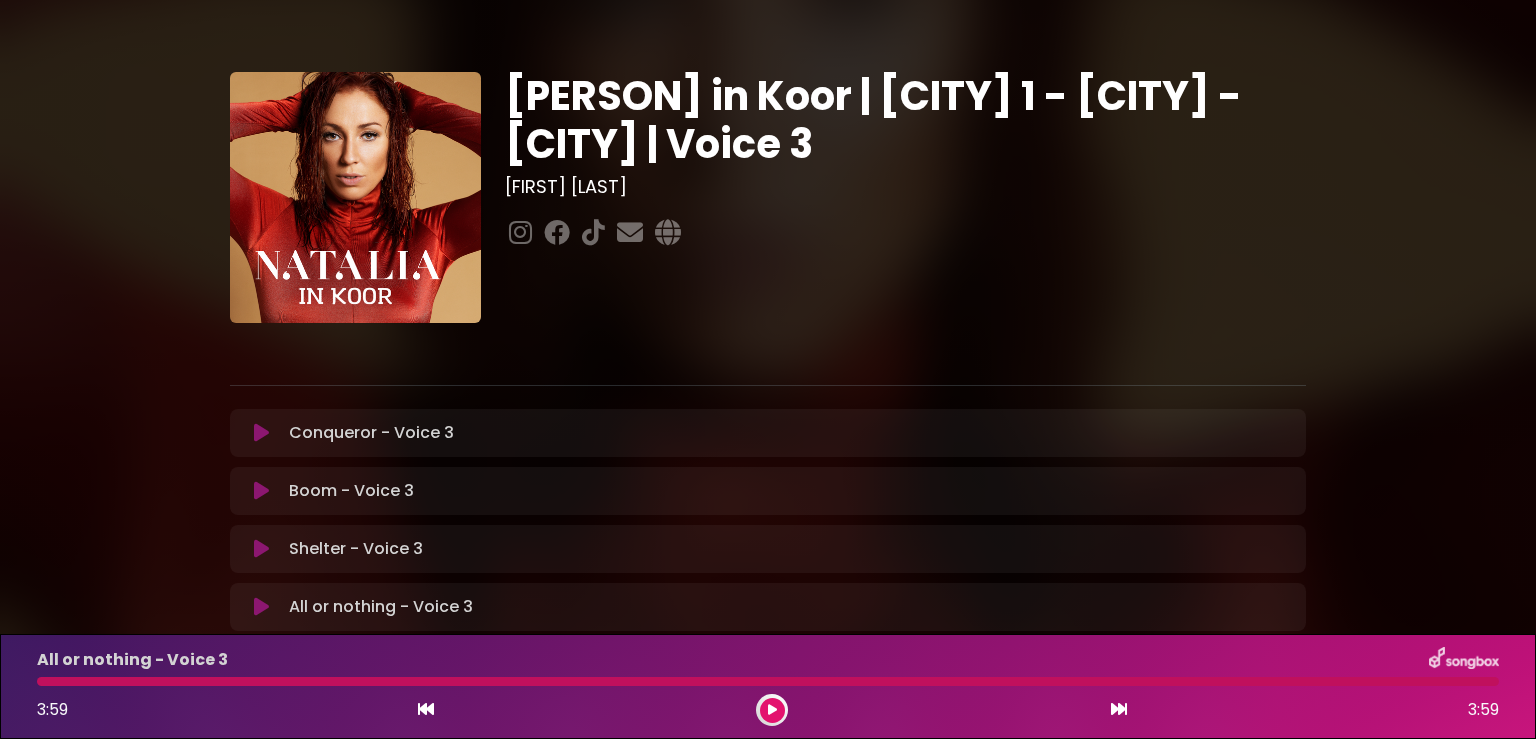 click at bounding box center [768, 681] 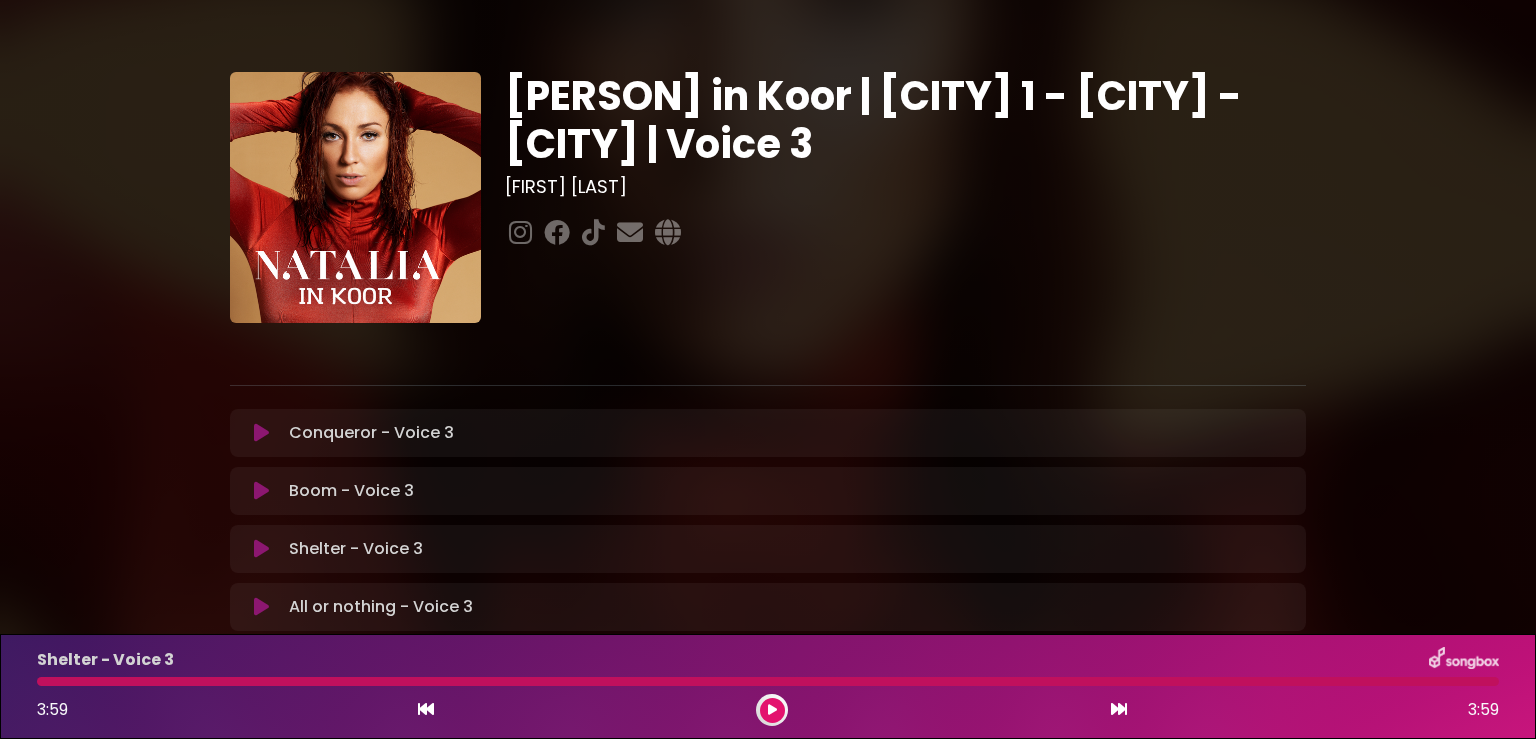 click at bounding box center (261, 549) 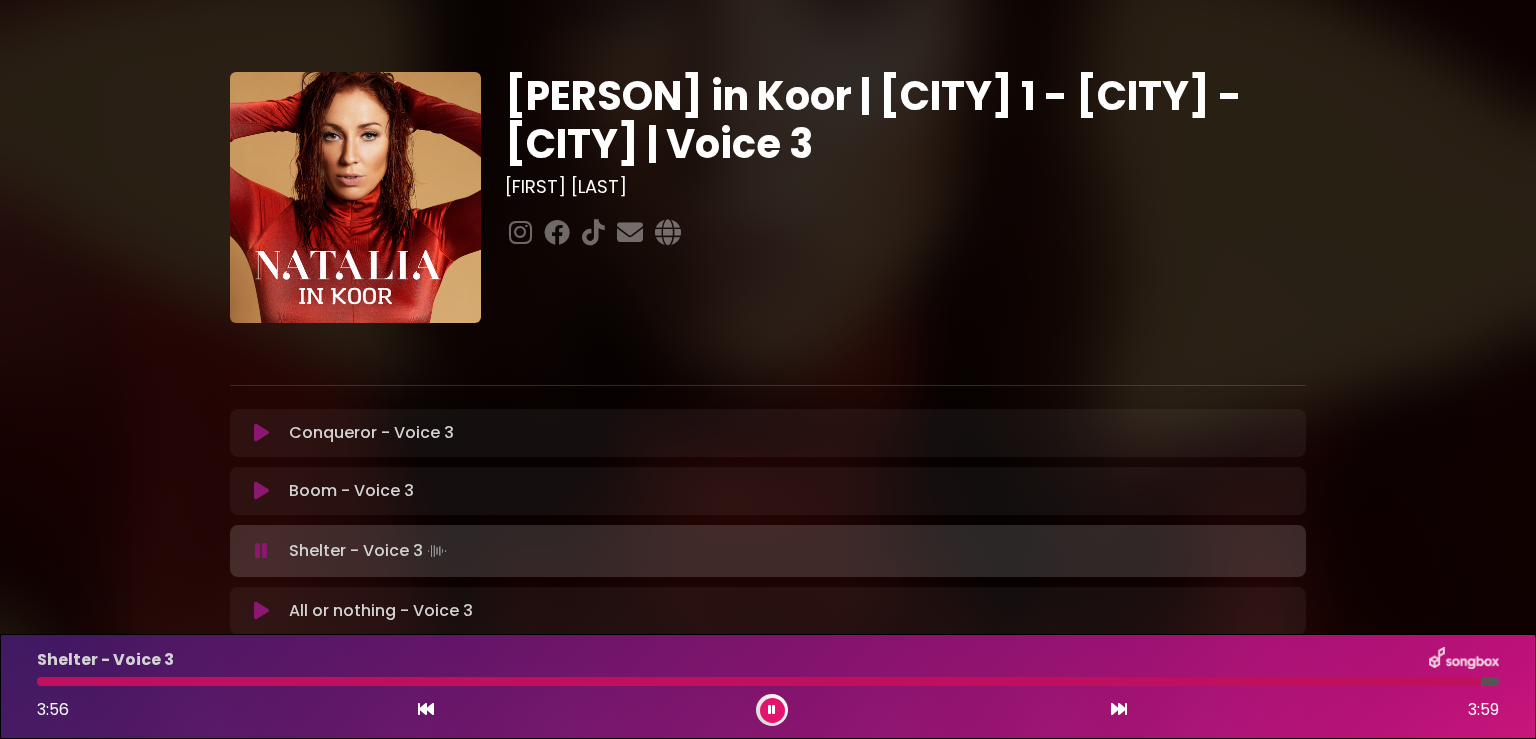 click at bounding box center (261, 551) 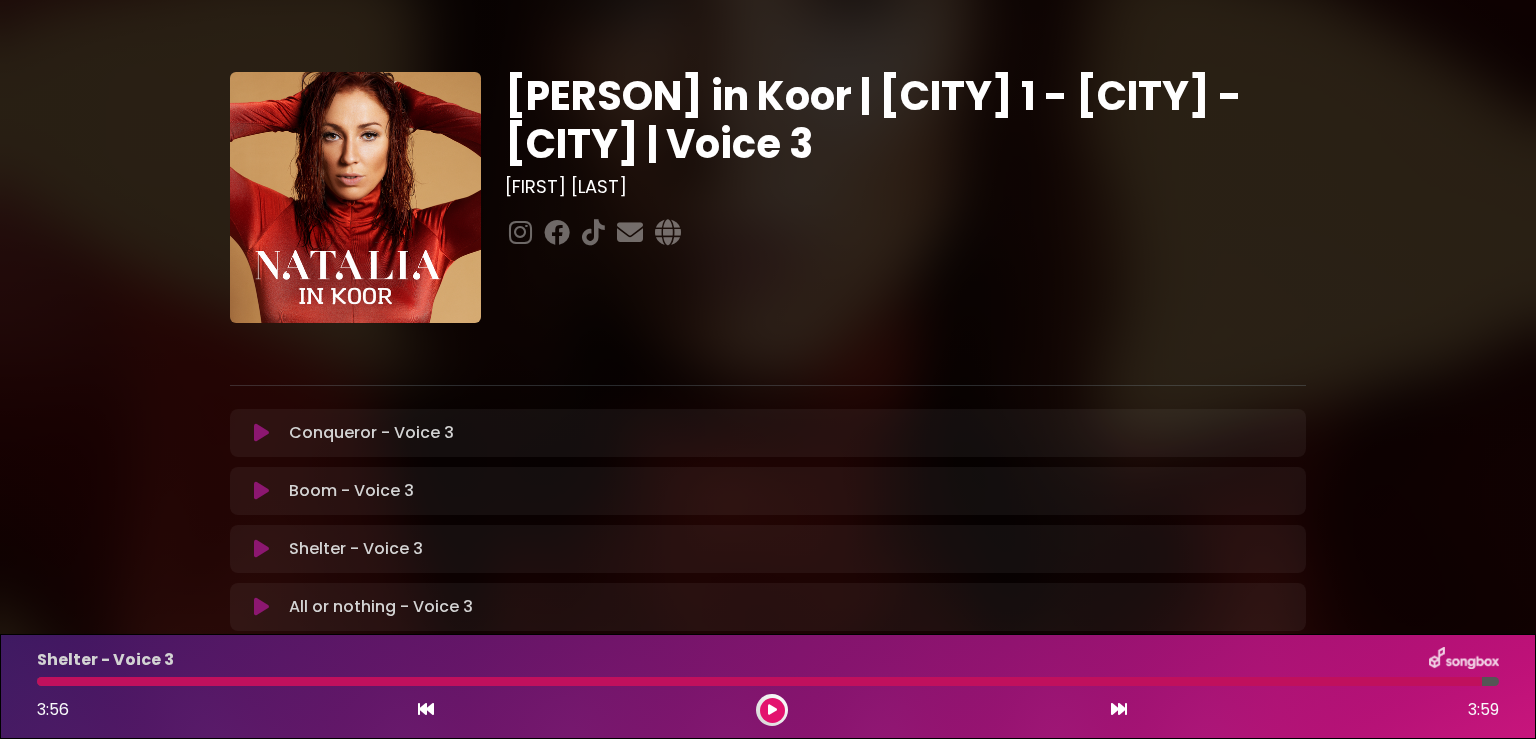 click at bounding box center (261, 607) 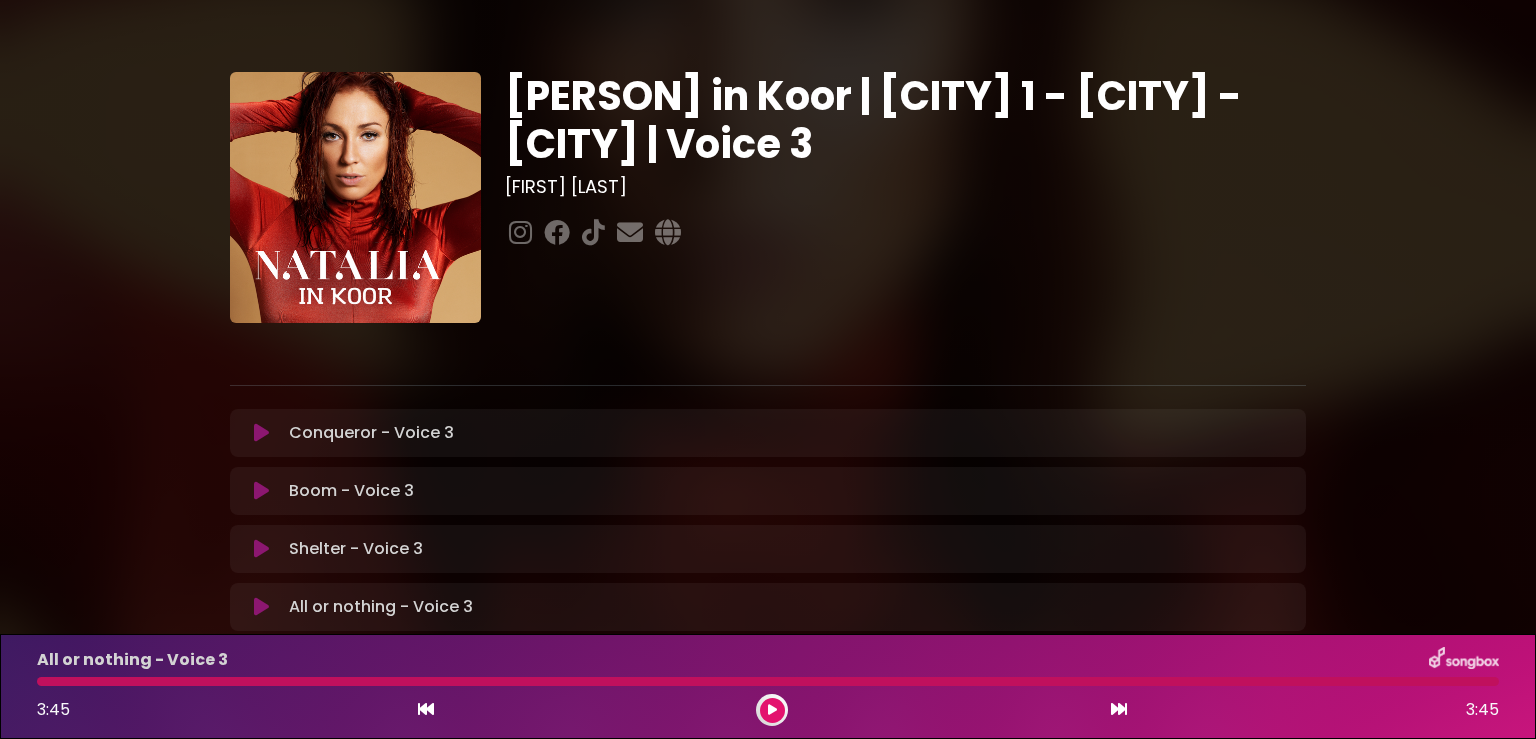 click at bounding box center (261, 433) 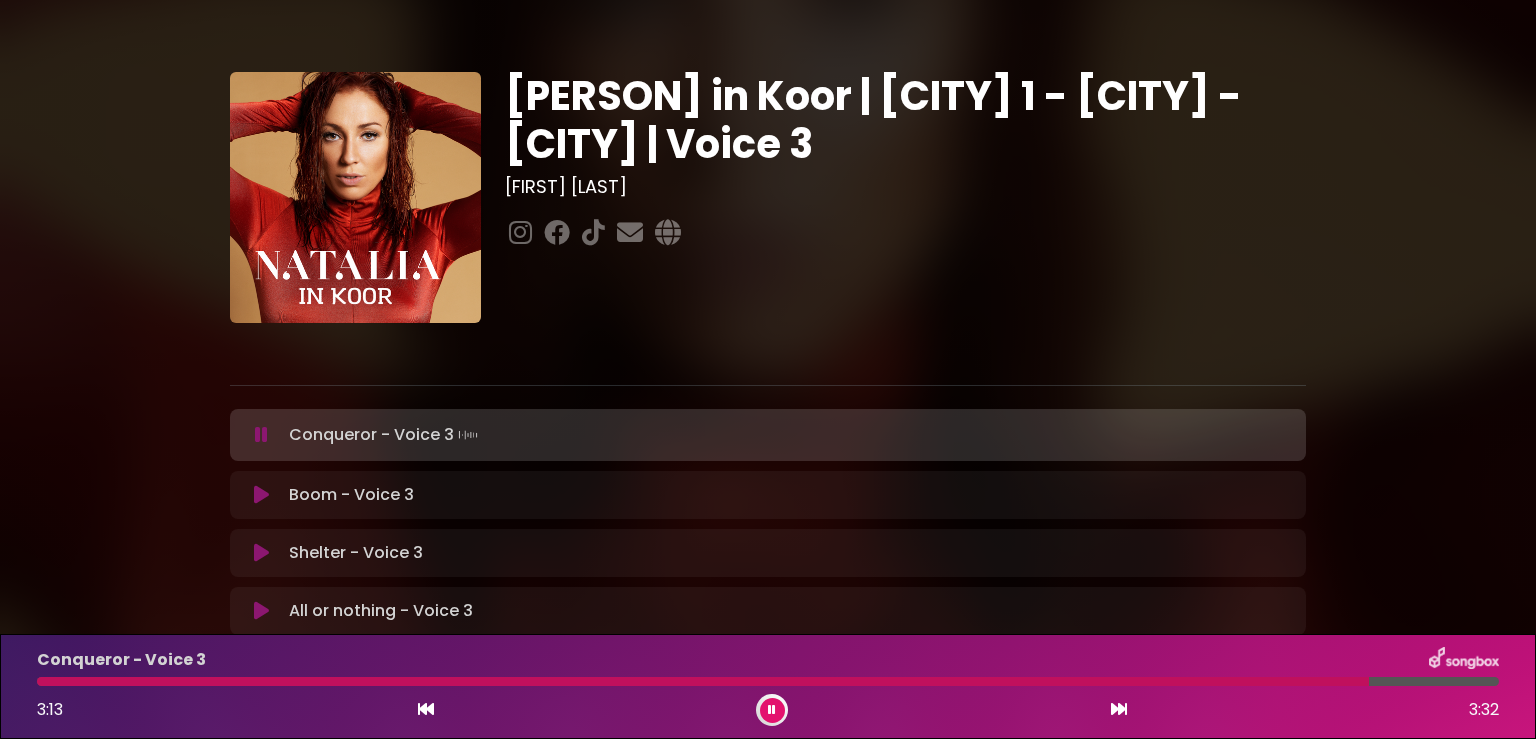 click on "Conqueror - Voice 3
3:13
3:32" at bounding box center (768, 686) 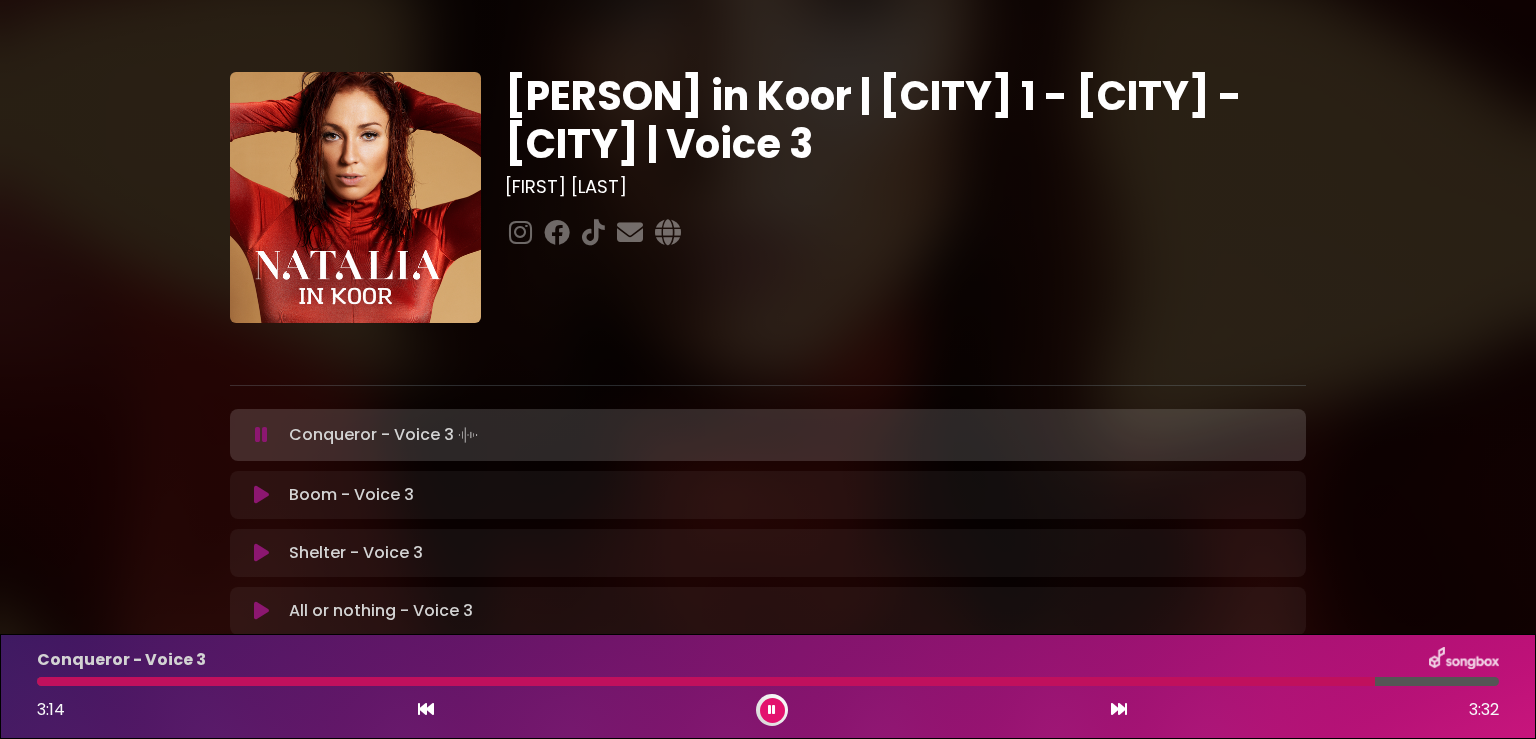 click at bounding box center (706, 681) 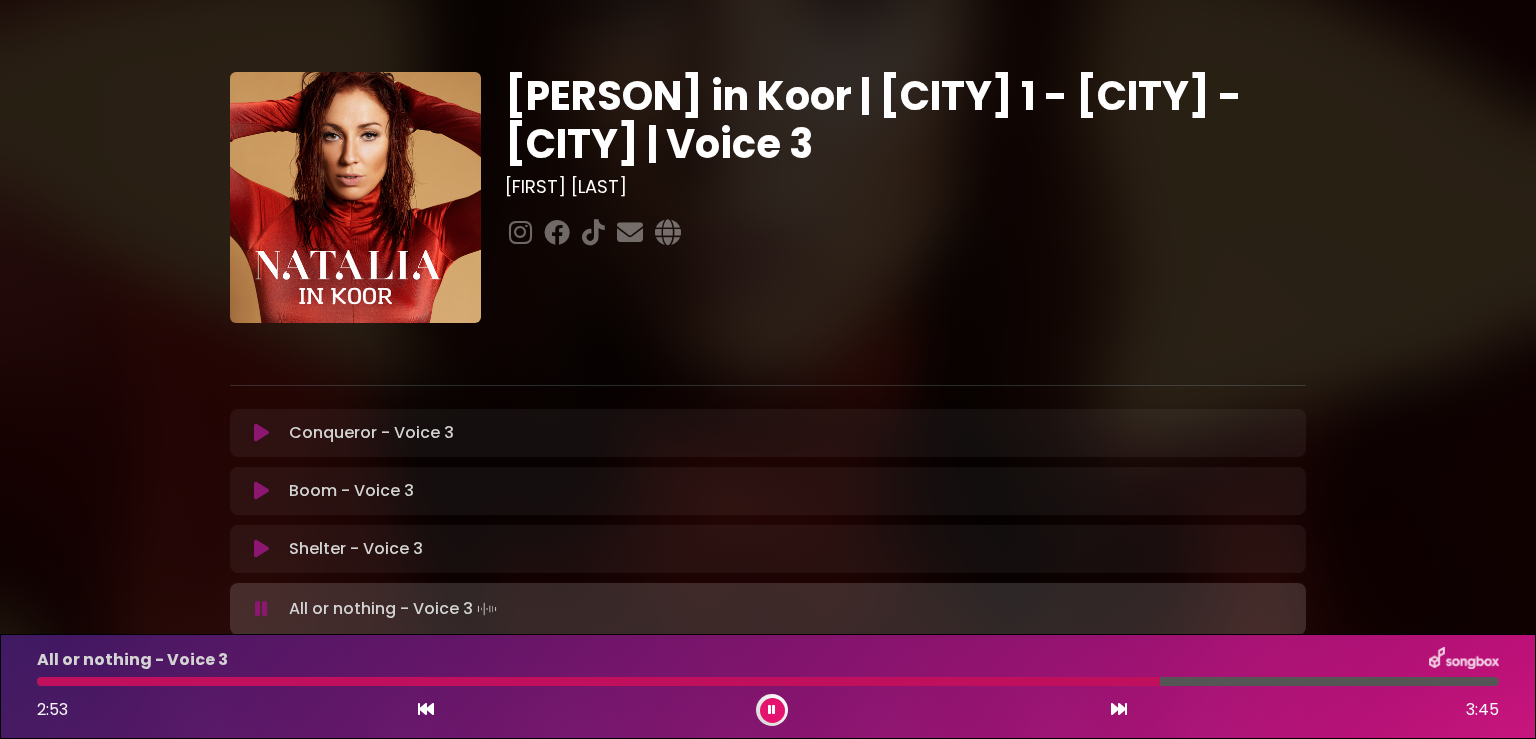 click at bounding box center (261, 433) 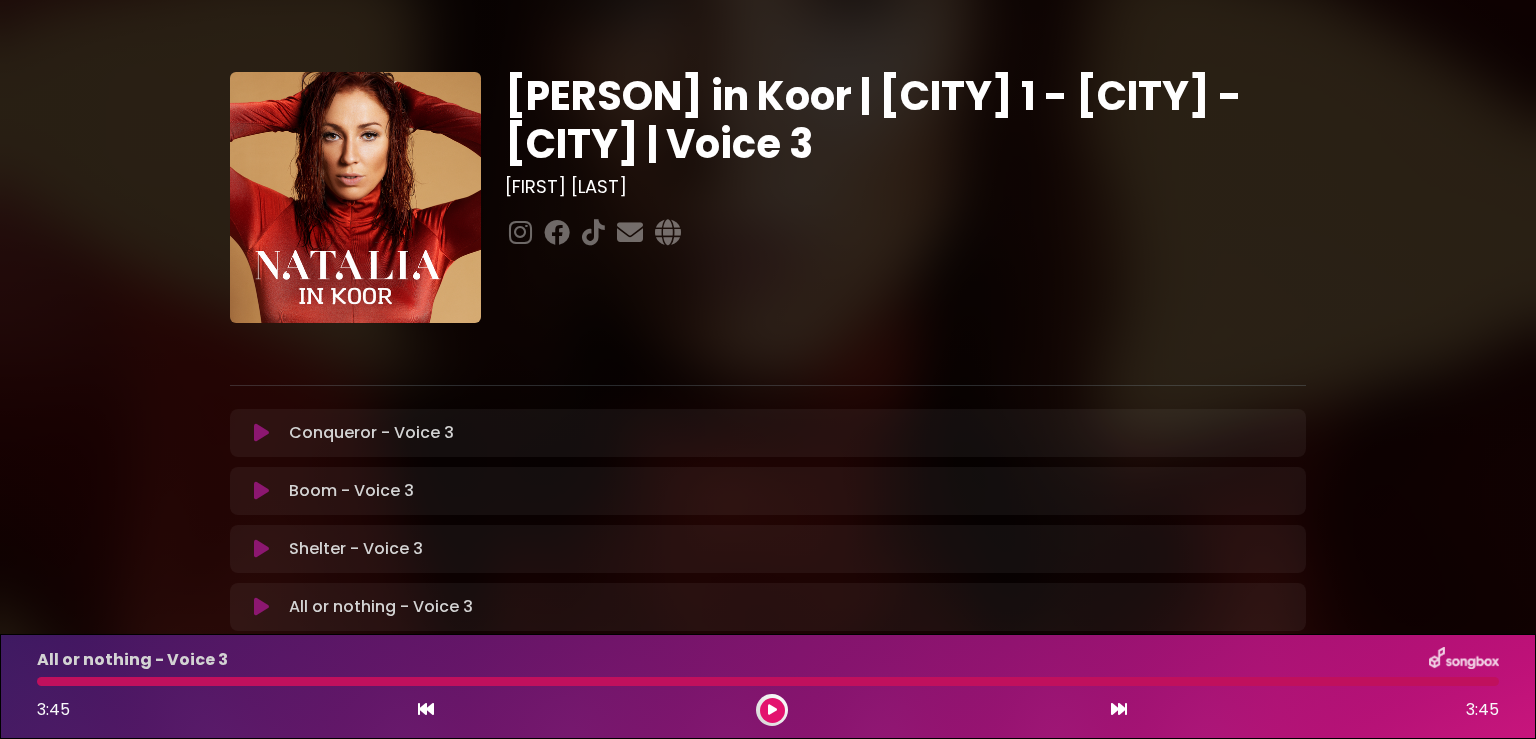 click on "Conqueror - Voice 3
Loading Track..." at bounding box center (768, 433) 